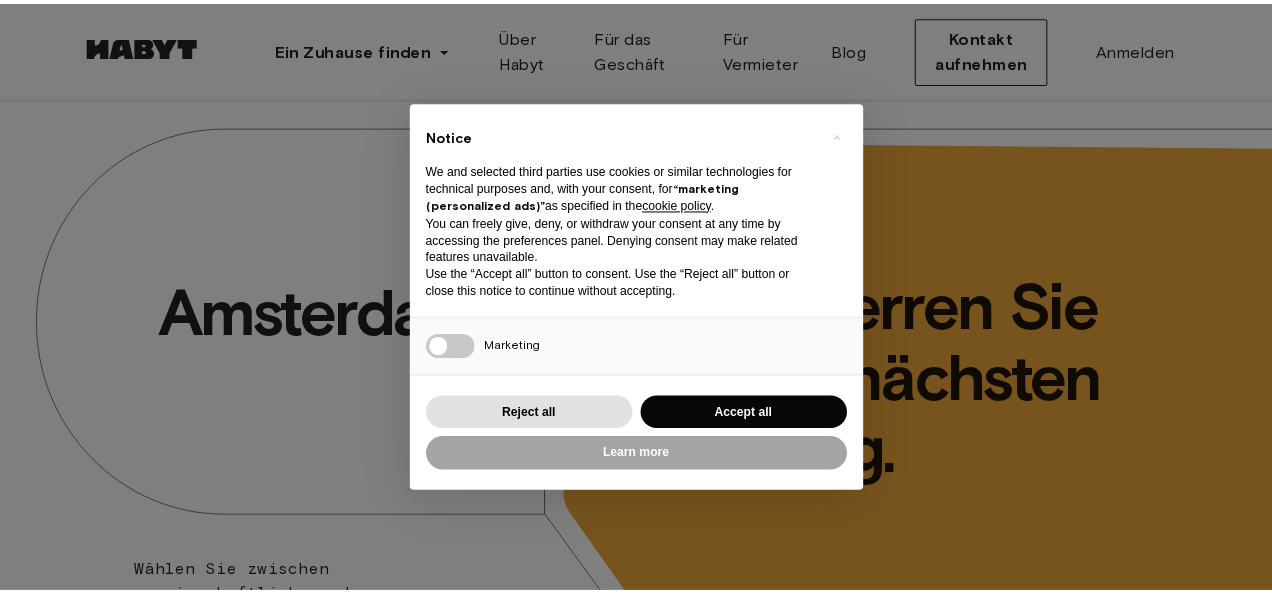 scroll, scrollTop: 0, scrollLeft: 0, axis: both 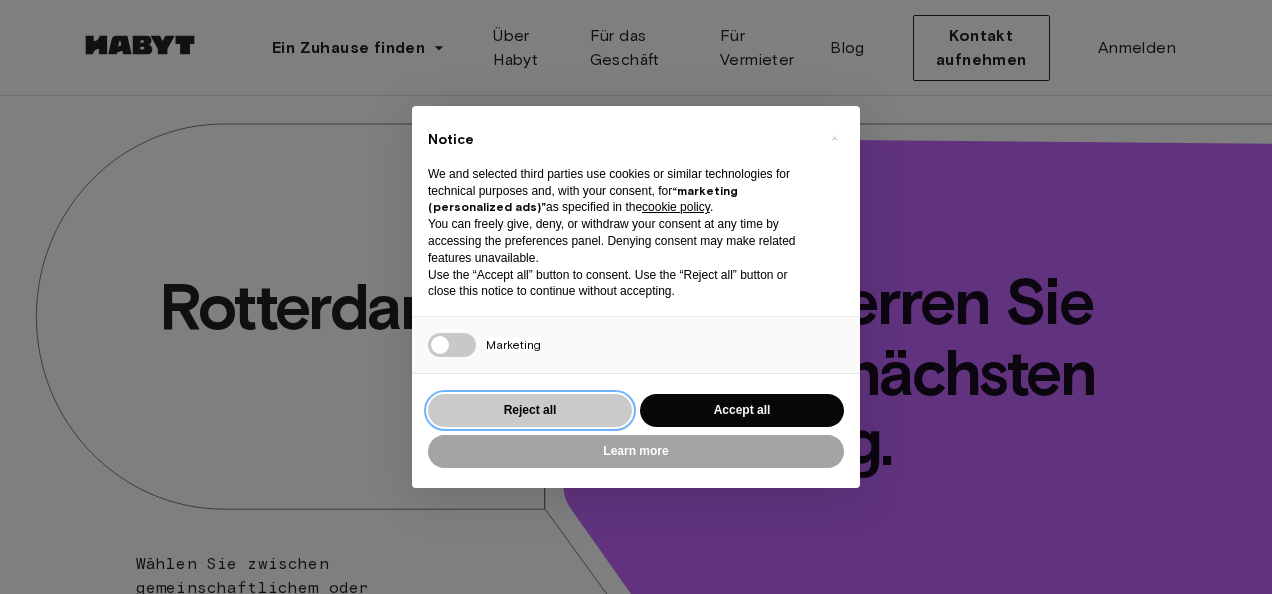 click on "Reject all" at bounding box center [530, 410] 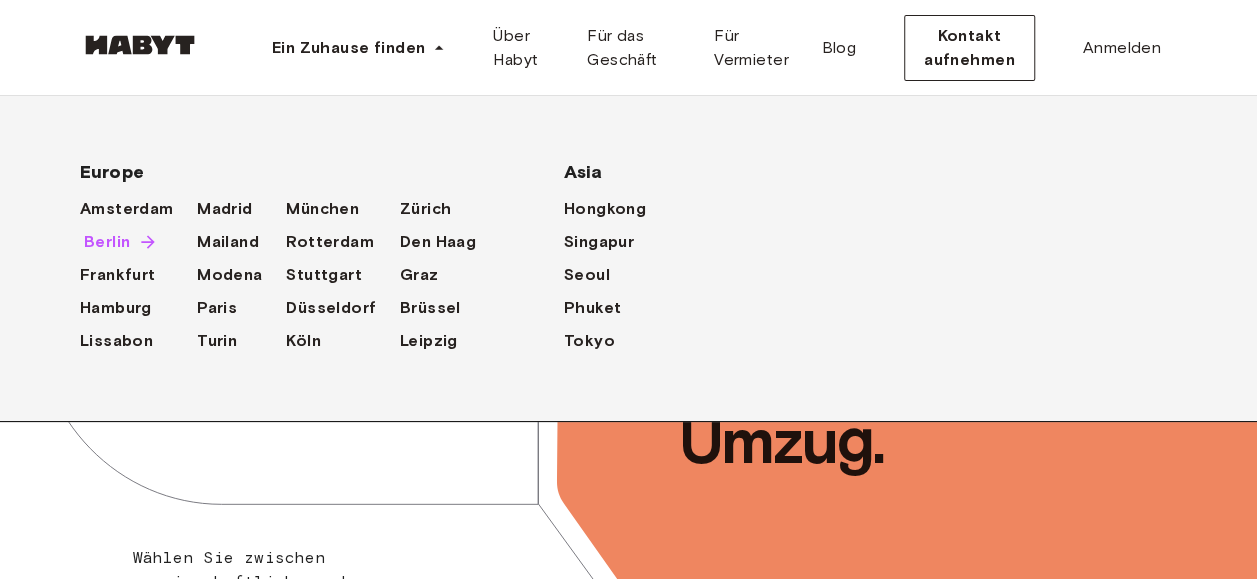 click on "Berlin" at bounding box center (107, 242) 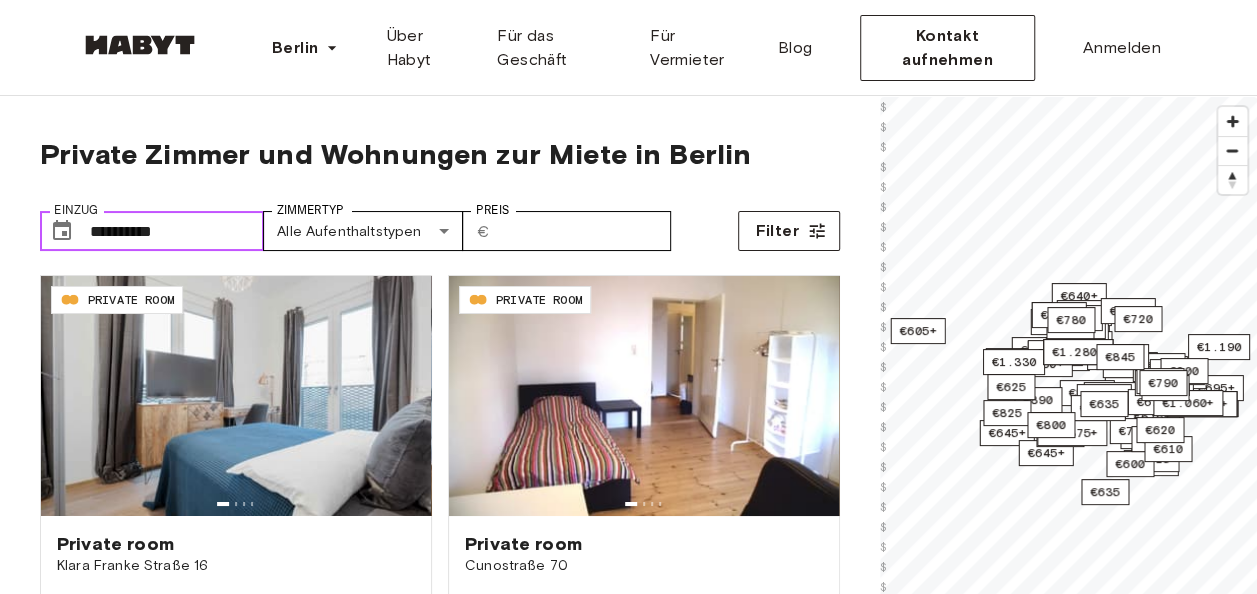 click on "**********" at bounding box center [177, 231] 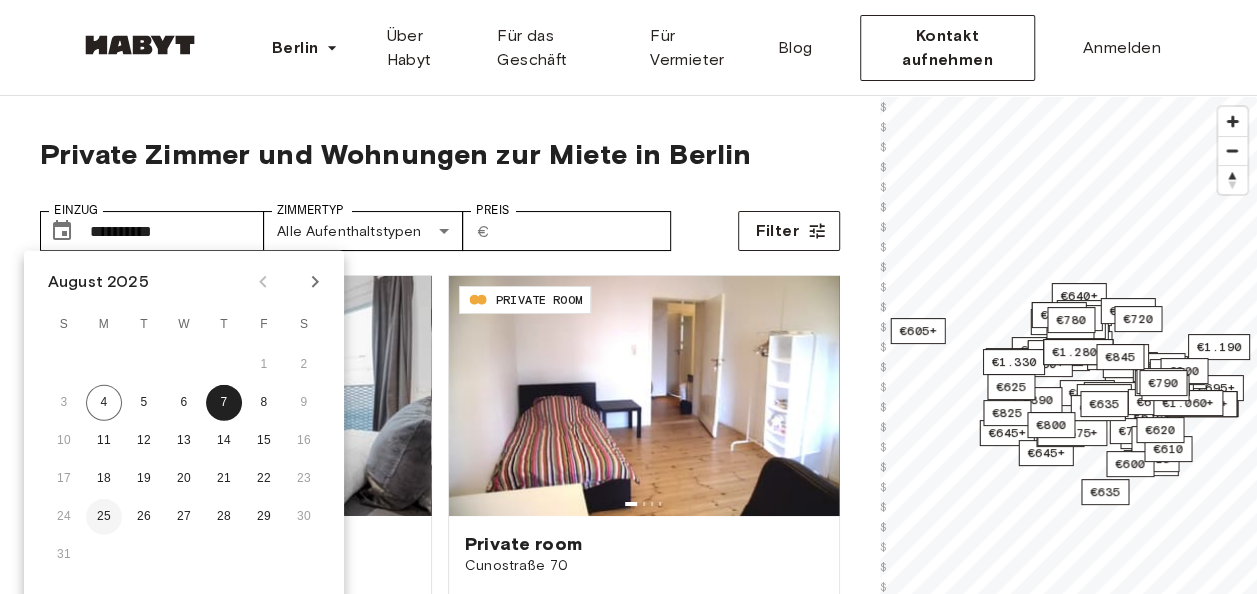 click on "25" at bounding box center [104, 517] 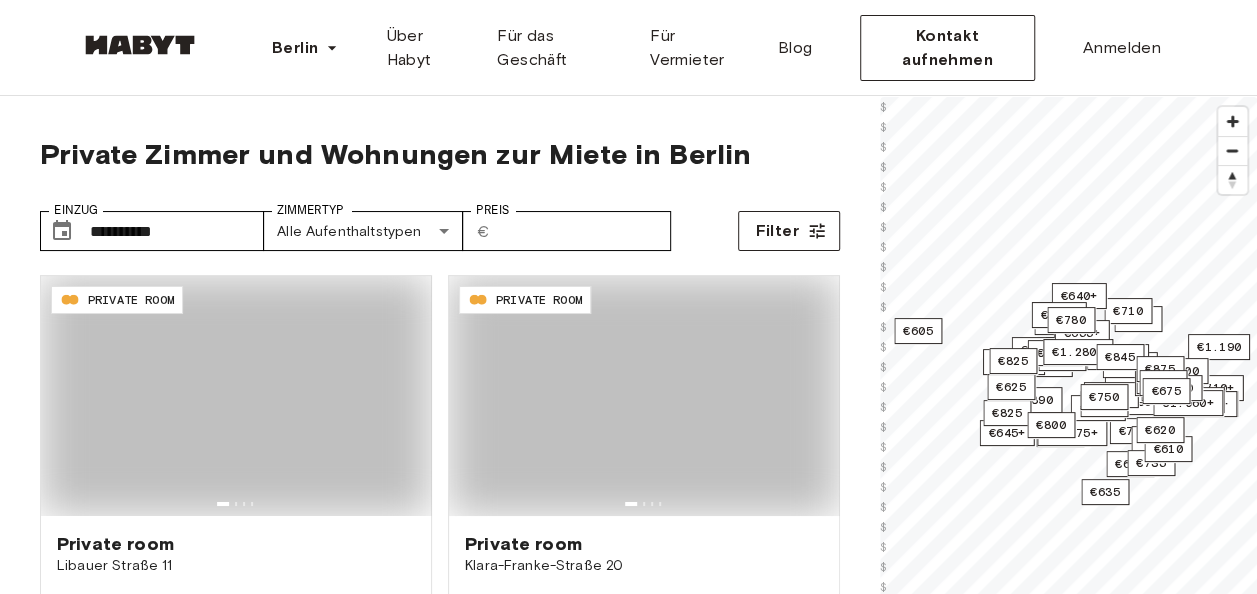 type on "**********" 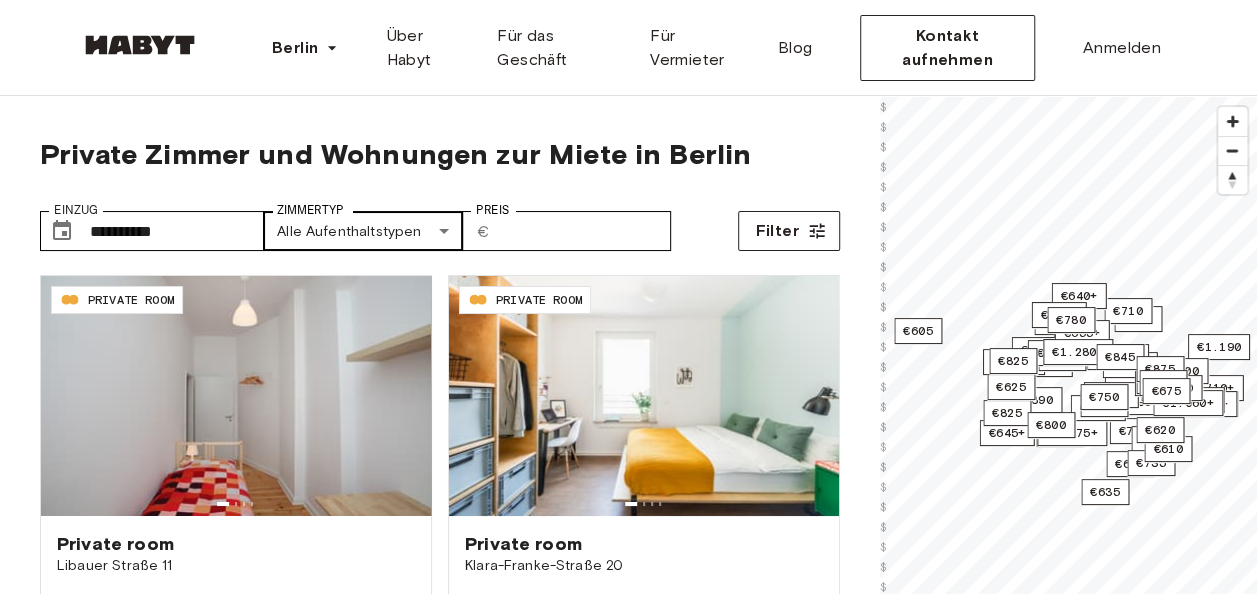 click on "[STREET_NAME] [HOUSE_NUMBER] 10.4 sqm. 5 bedrooms 2nd Floor Ab 17. Aug. 655 € 635 € monthly" at bounding box center (628, 2414) 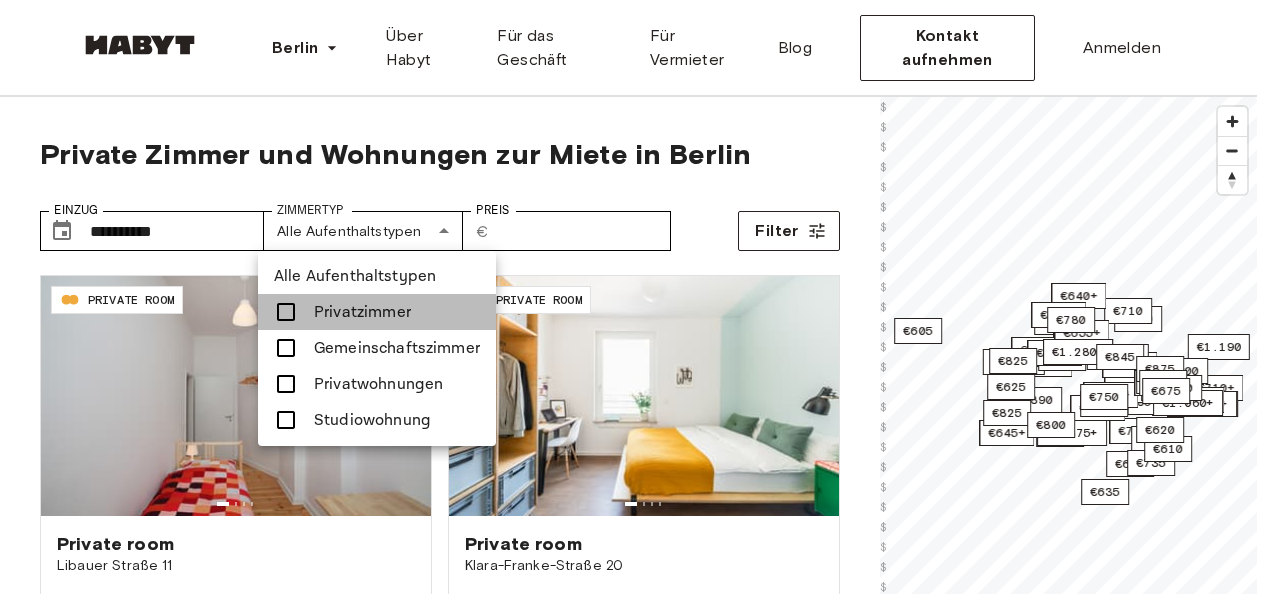 click at bounding box center (286, 312) 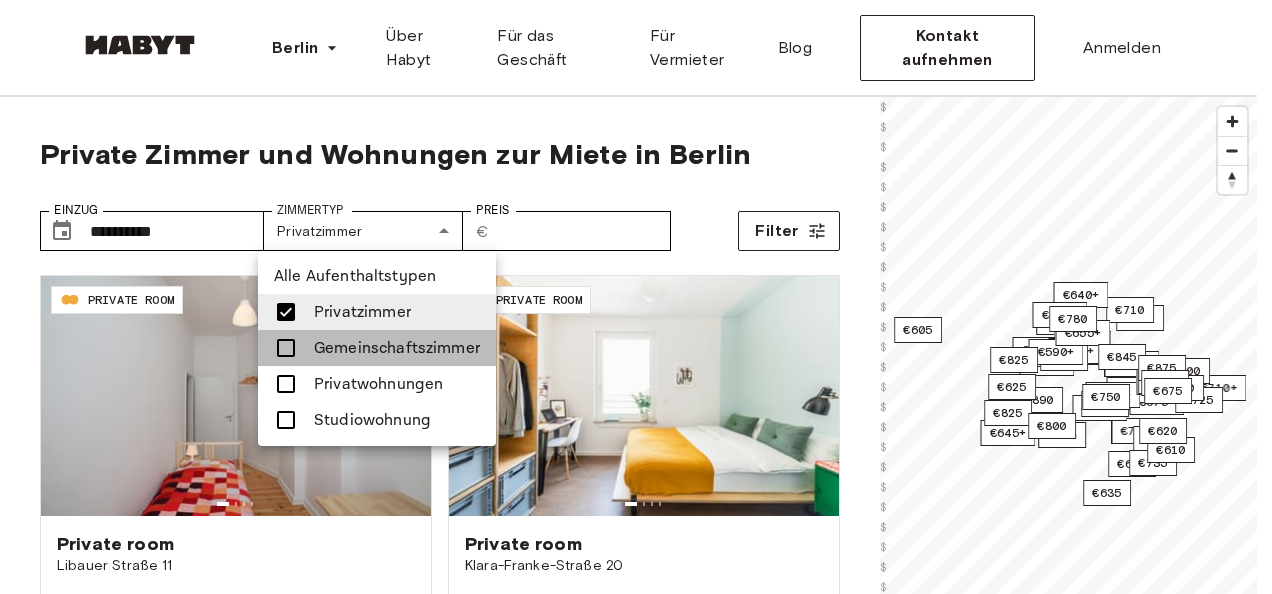 click at bounding box center [286, 348] 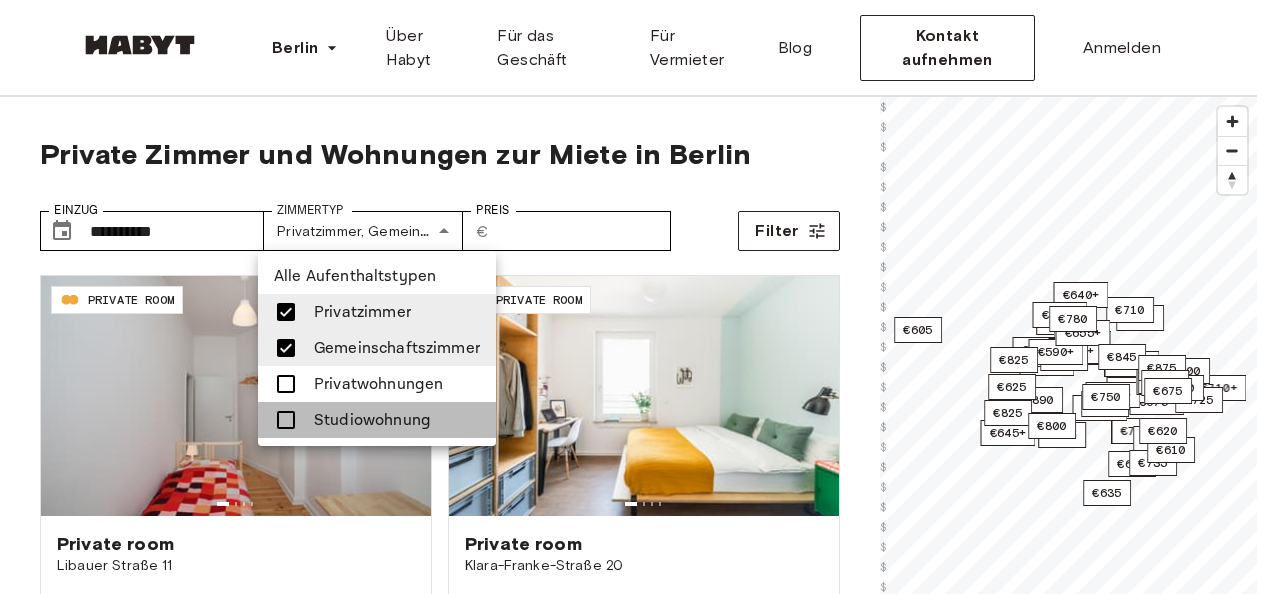 click on "Studiowohnung" at bounding box center [377, 420] 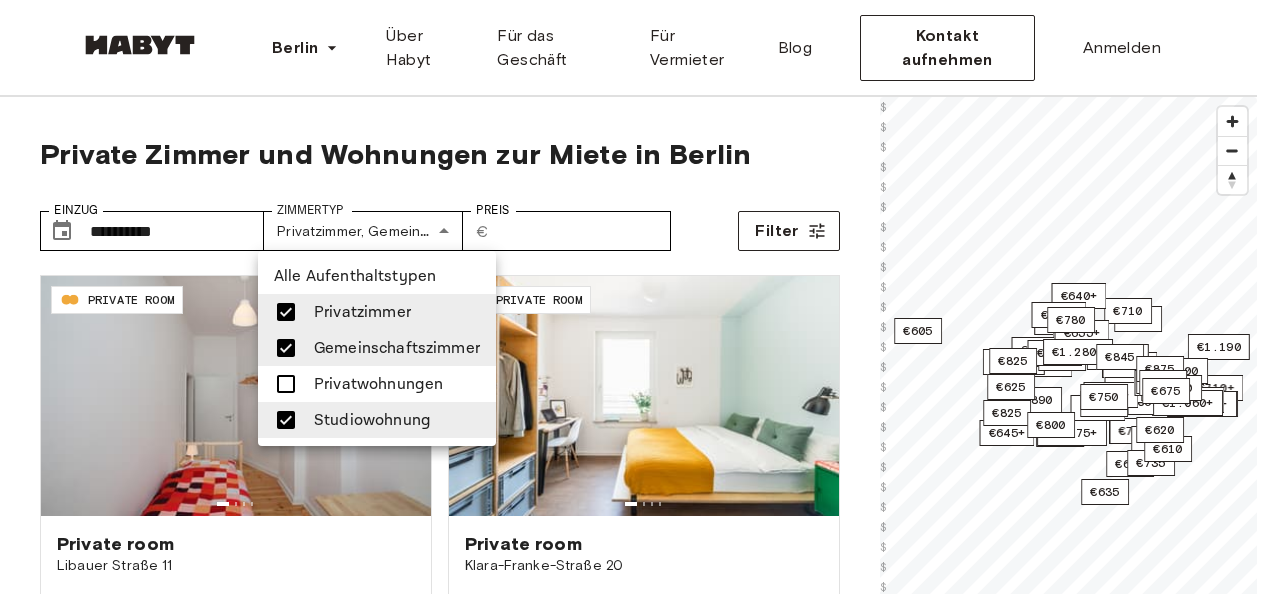 click at bounding box center (286, 384) 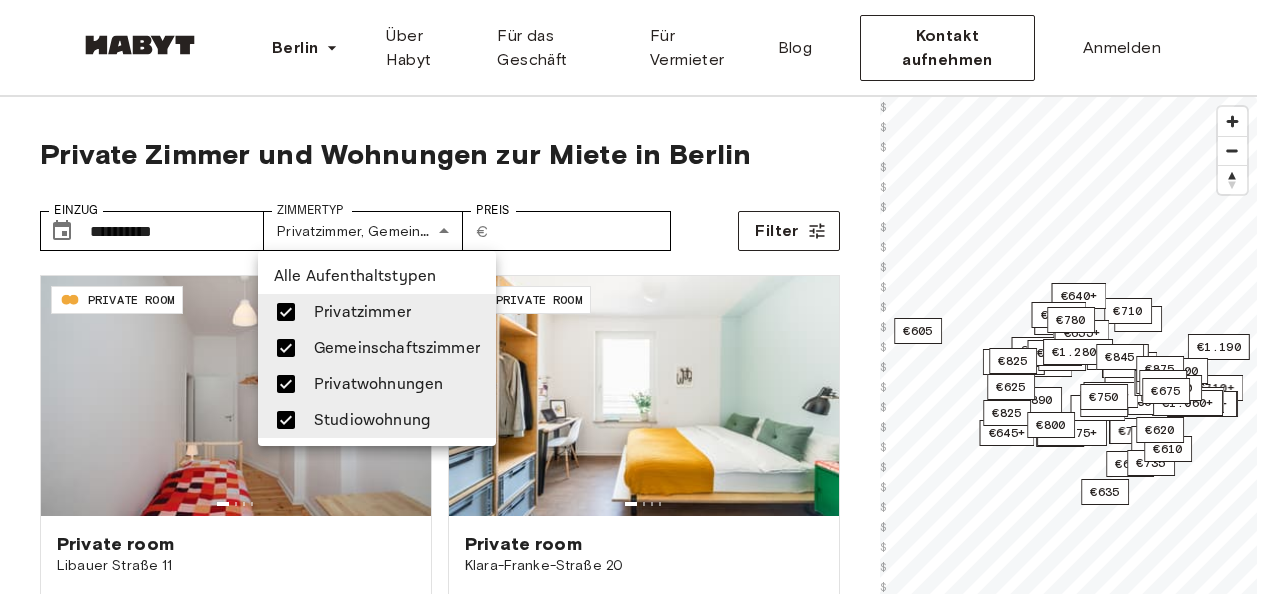 type on "**********" 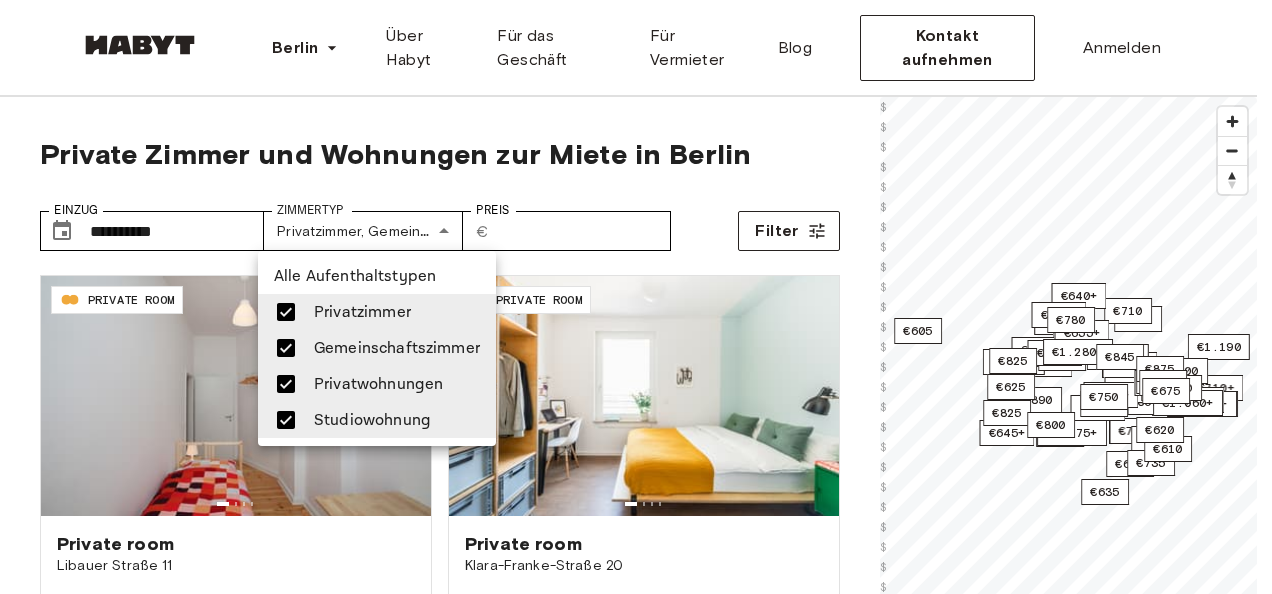 click at bounding box center [636, 297] 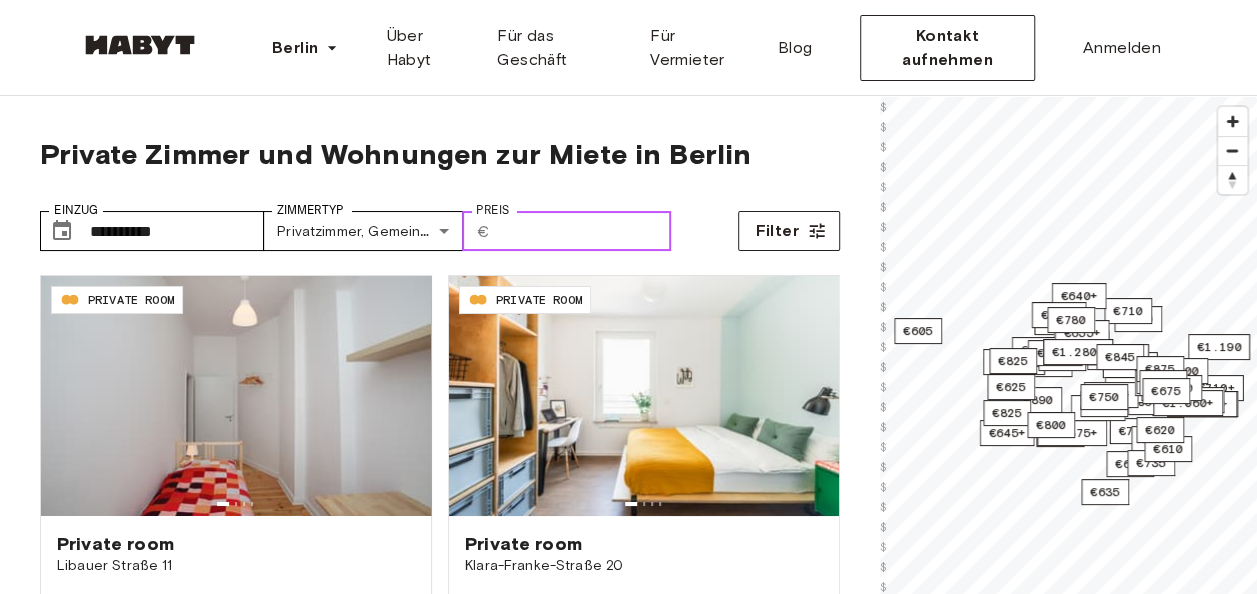 click on "Preis" at bounding box center (584, 231) 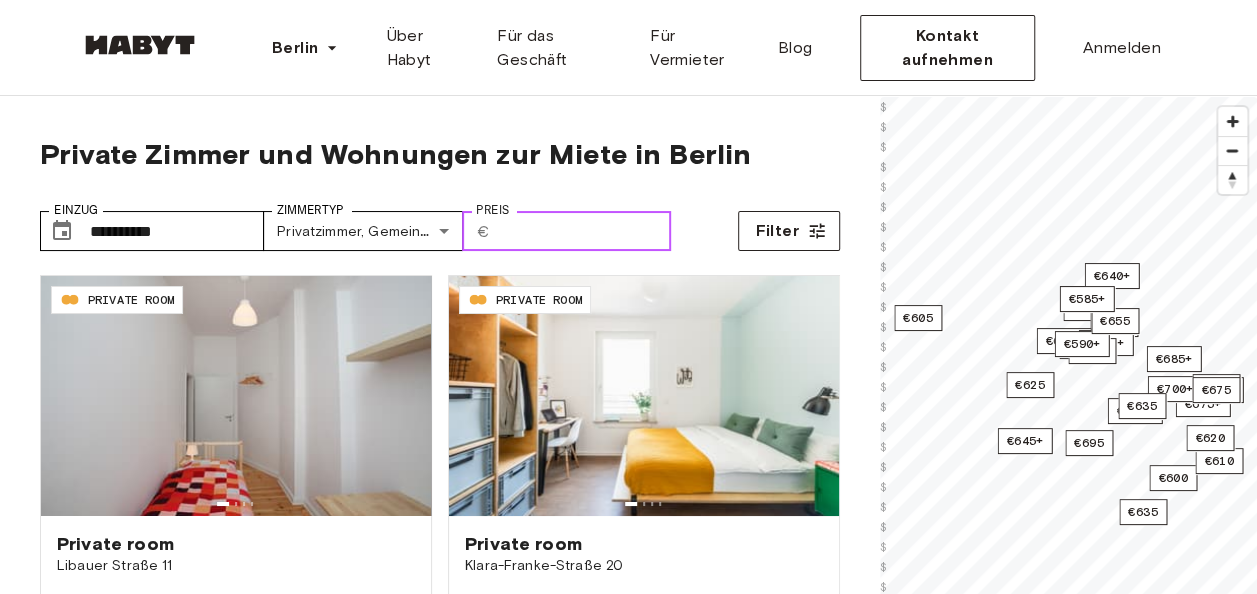 type on "***" 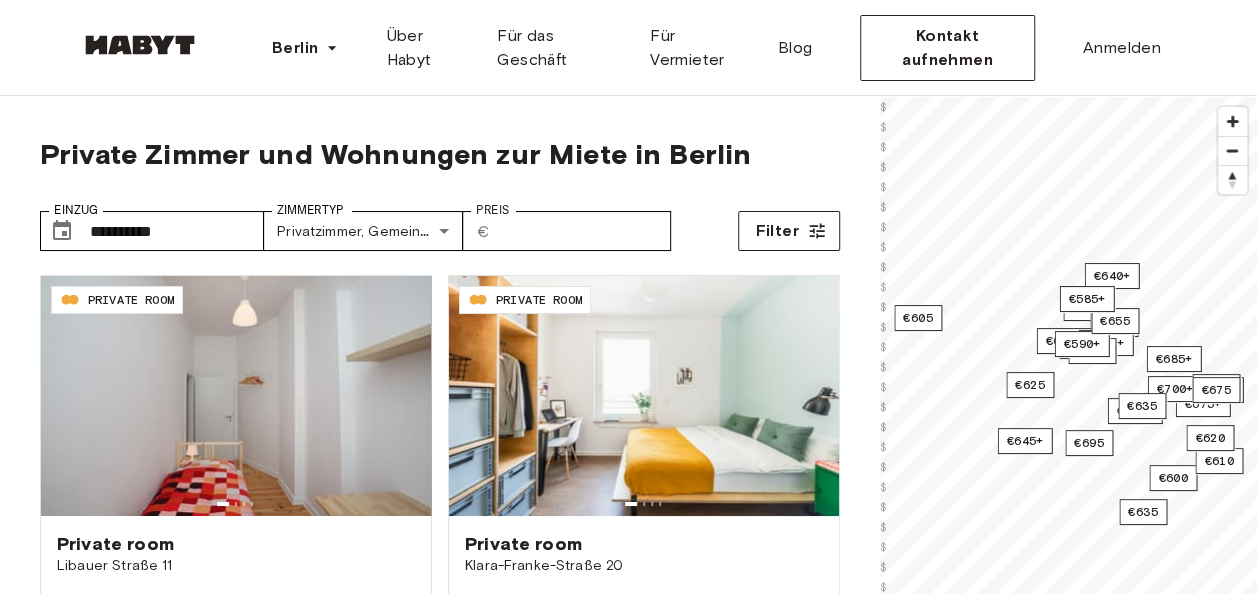 click on "**********" at bounding box center [440, 223] 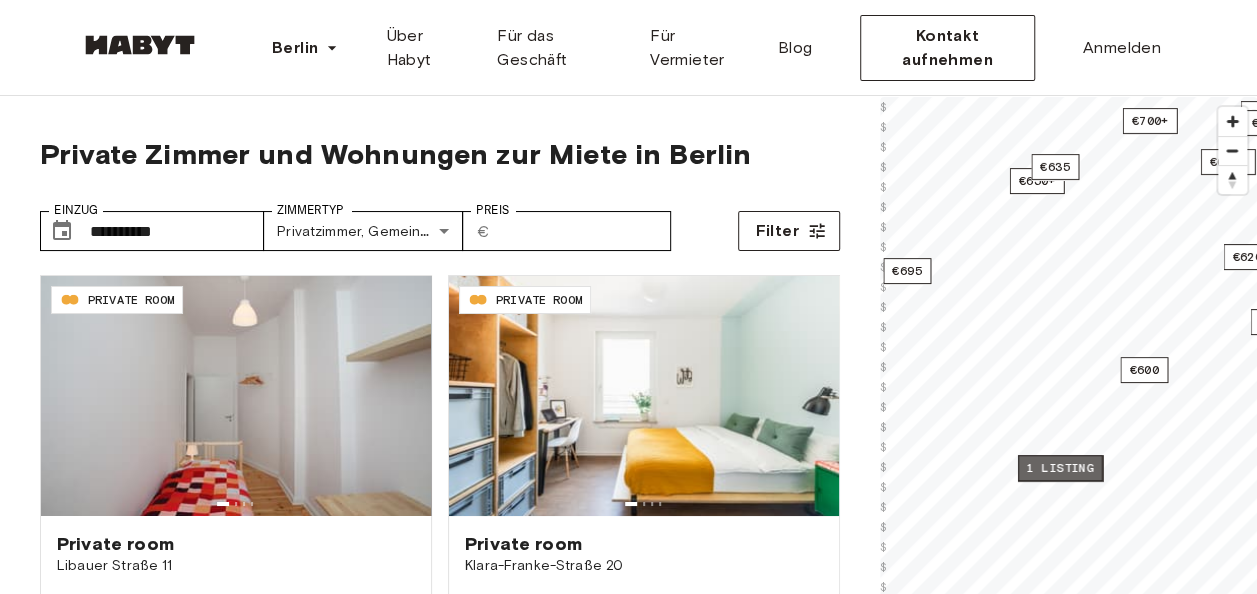 click on "1 listing" at bounding box center (1060, 468) 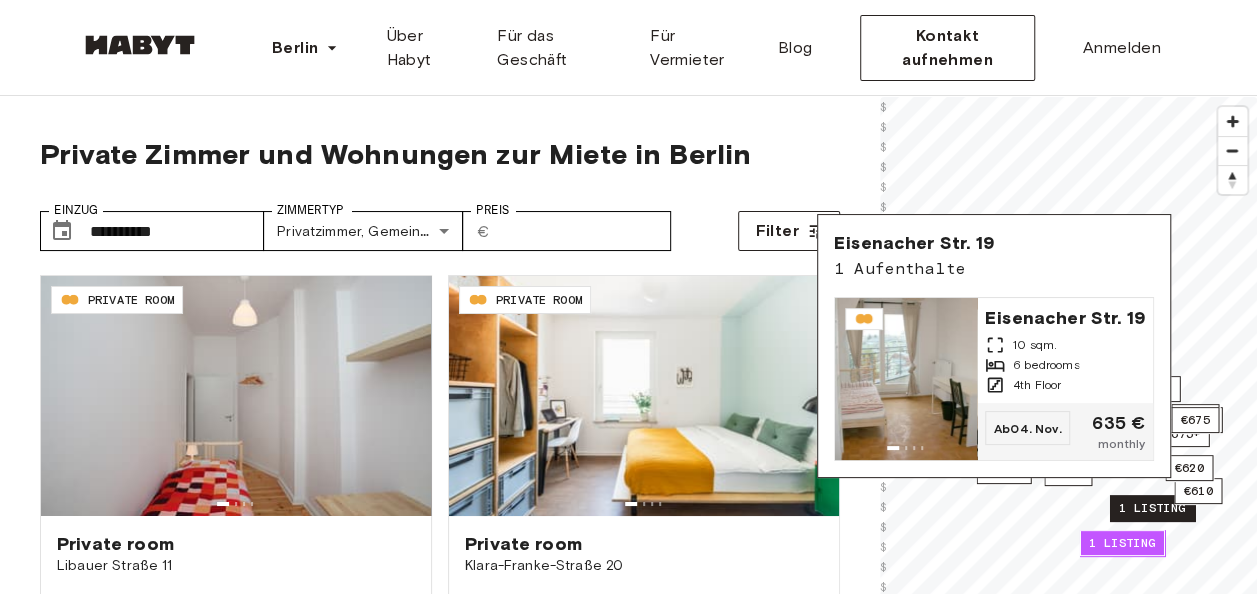 click on "1 listing" at bounding box center (1152, 508) 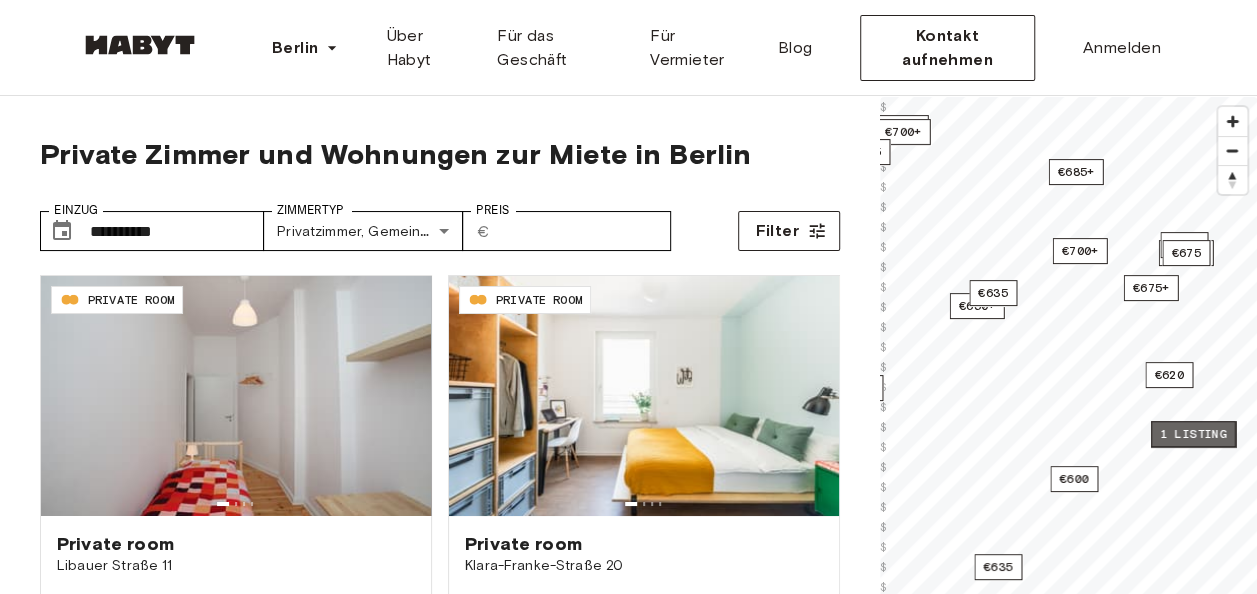 click on "1 listing" at bounding box center [1193, 434] 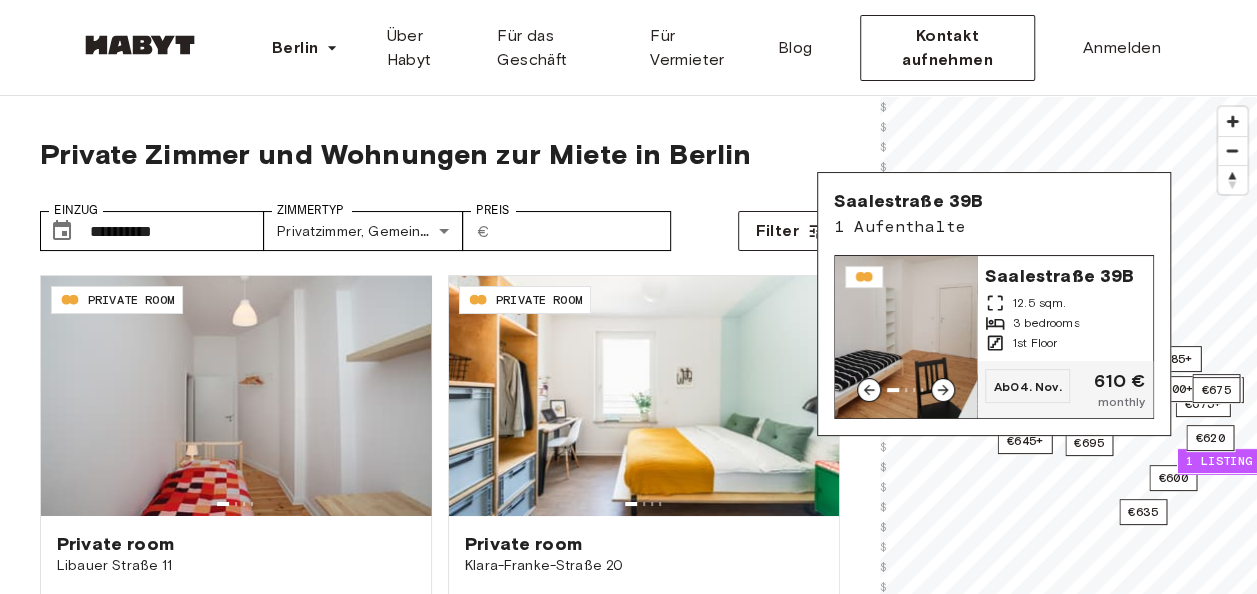 click on "Saalestraße 39B" at bounding box center [1065, 274] 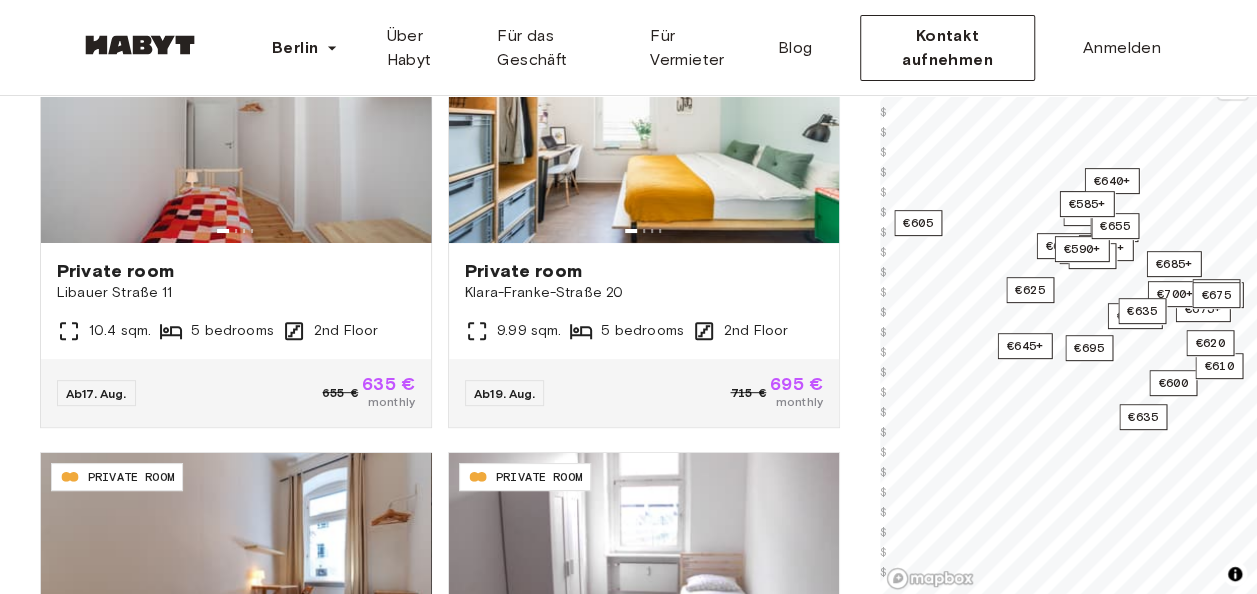 scroll, scrollTop: 267, scrollLeft: 0, axis: vertical 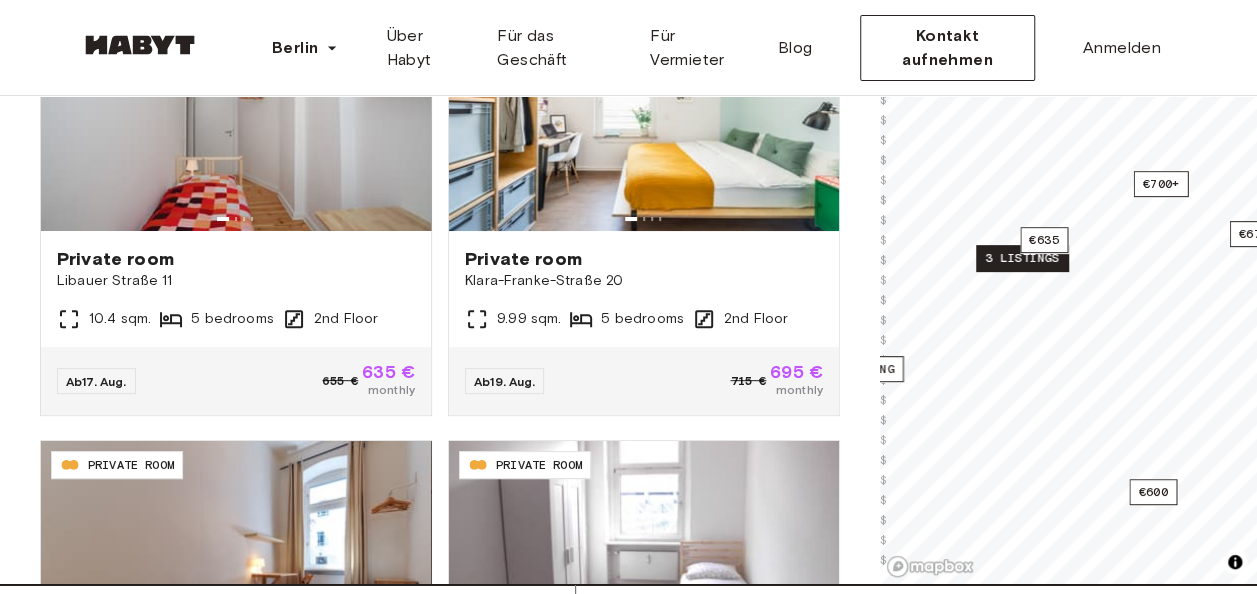 click on "3 listings" at bounding box center [1022, 258] 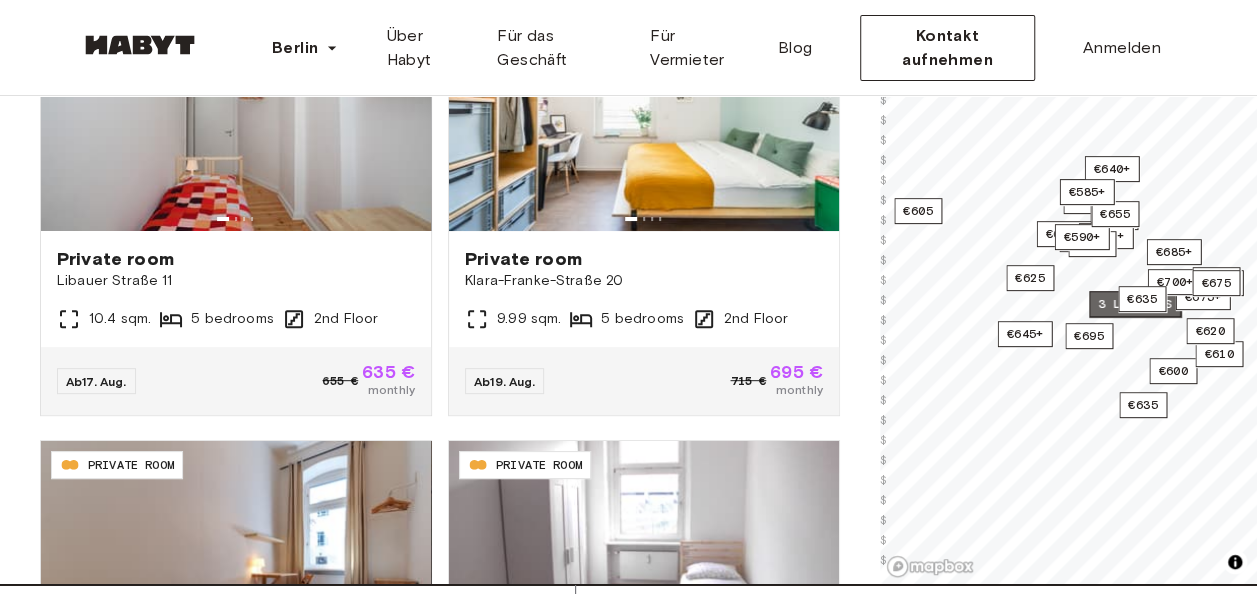 click on "3 listings" at bounding box center (1135, 304) 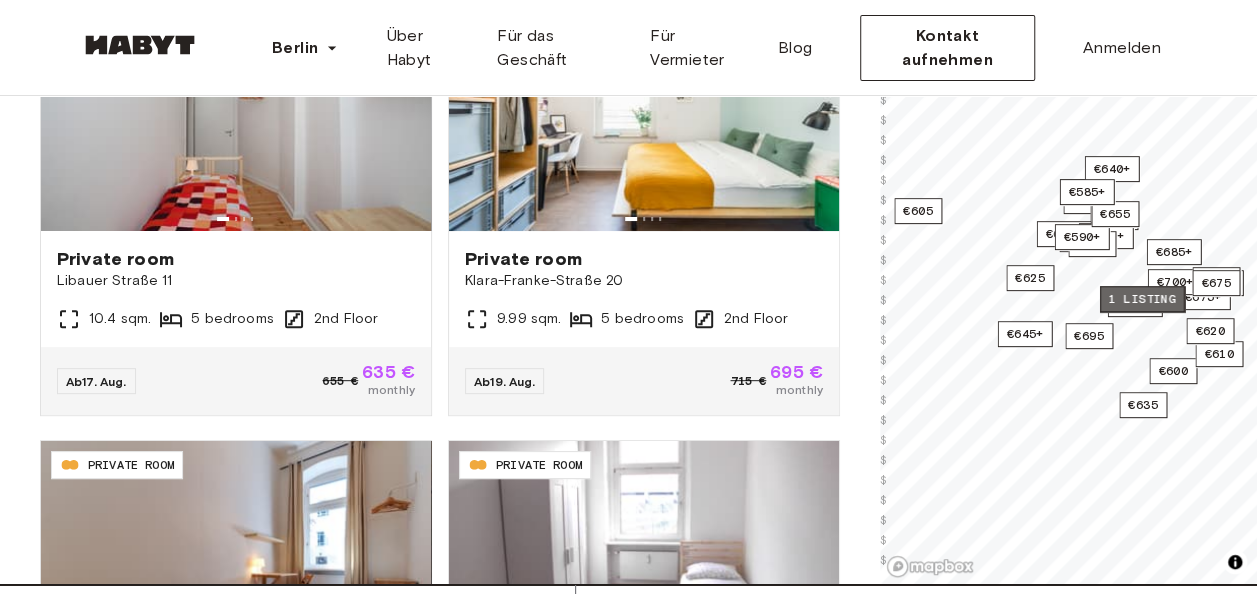 click on "1 listing" at bounding box center [1142, 299] 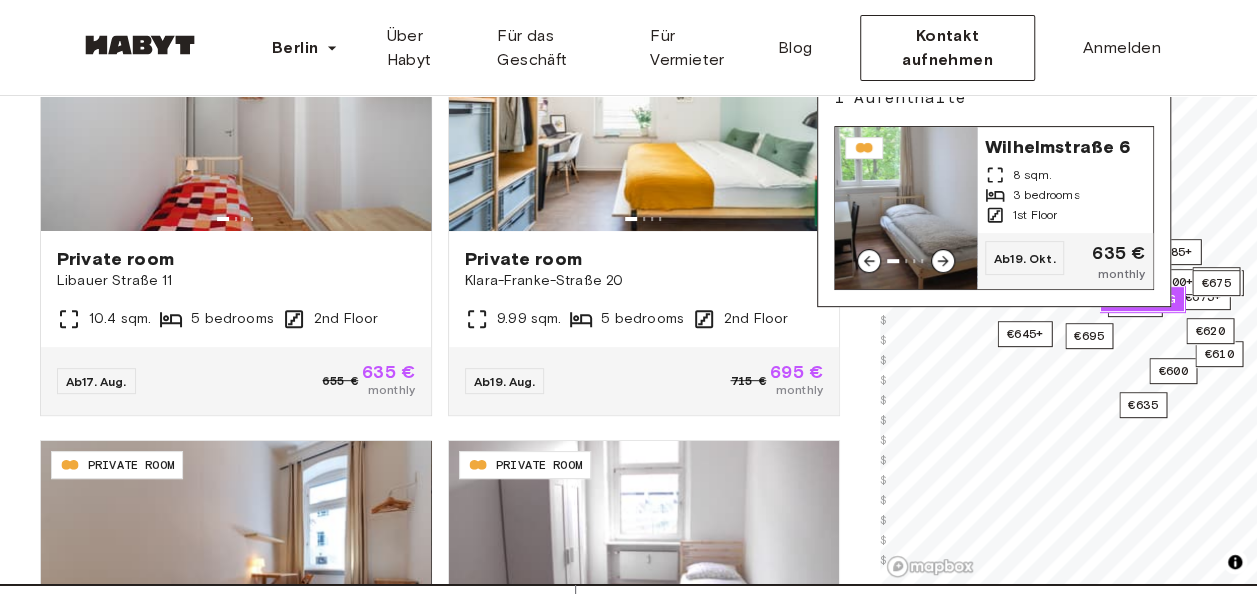 click on "8 sqm." at bounding box center (1032, 175) 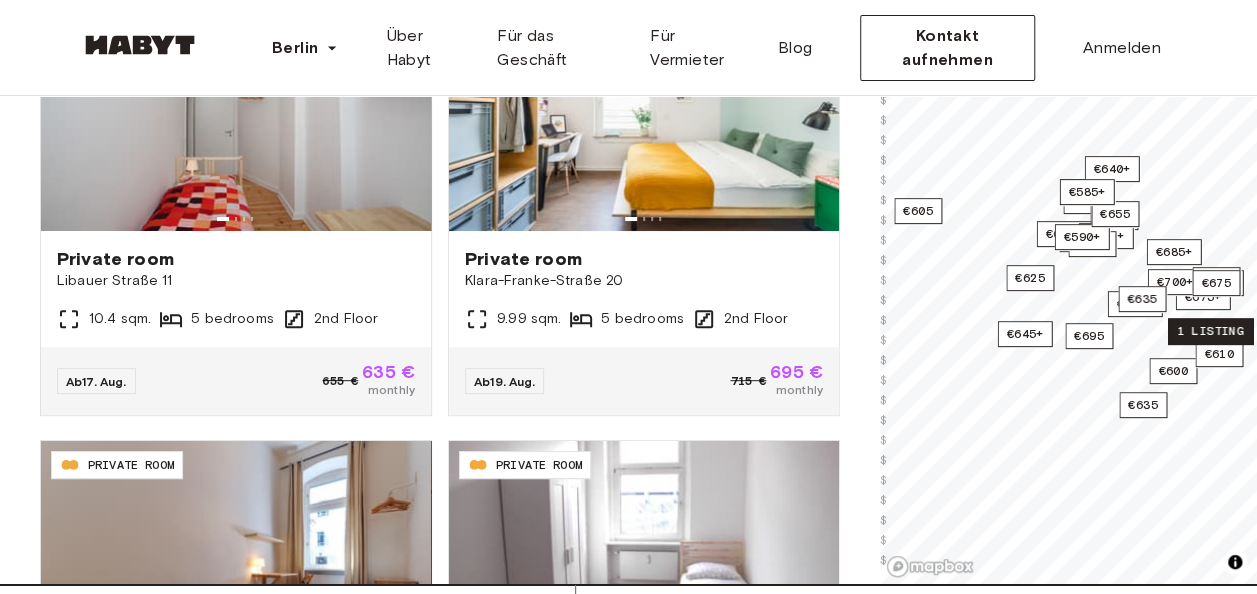 click on "1 listing" at bounding box center [1210, 331] 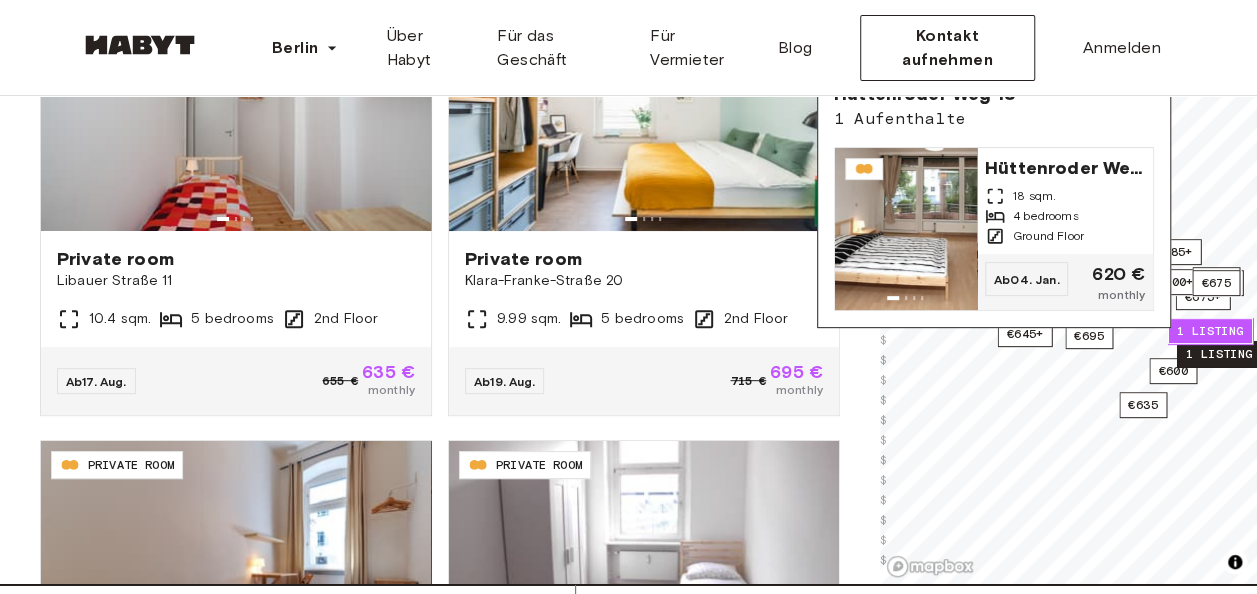 click on "1 listing" at bounding box center [1219, 354] 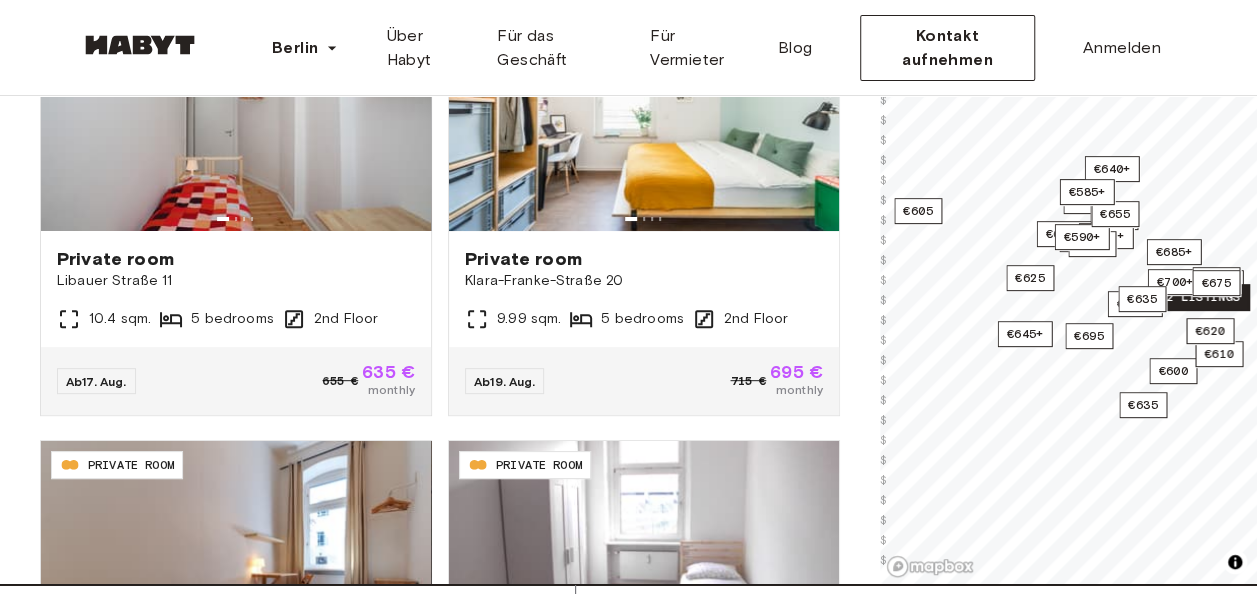 click on "2 listings" at bounding box center (1203, 297) 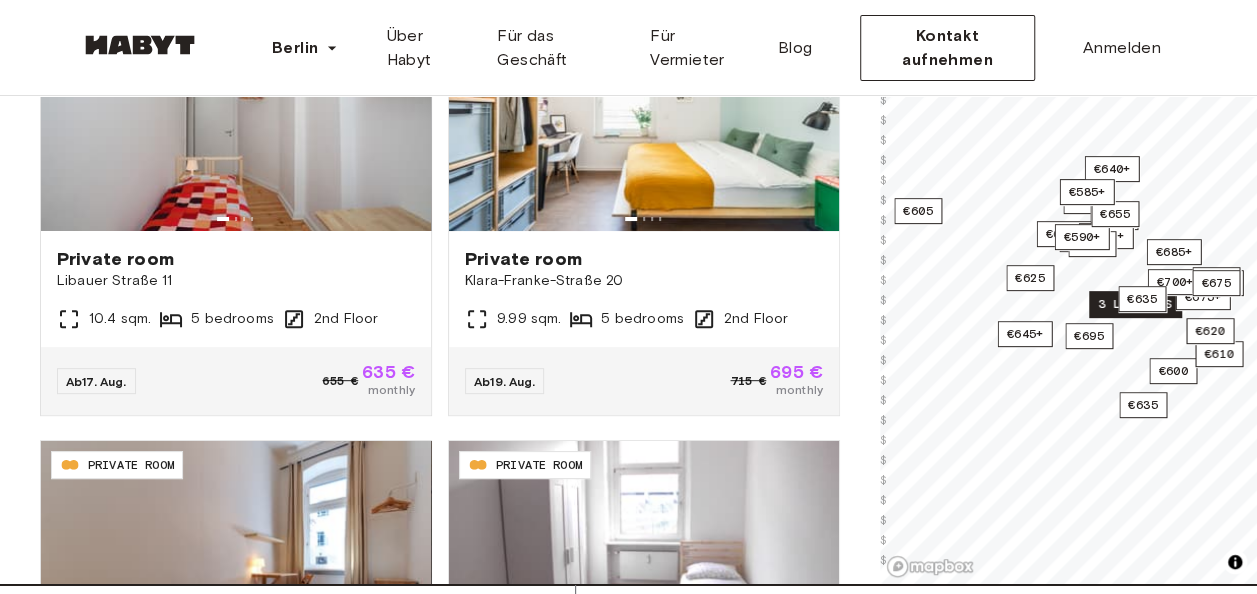 click on "3 listings" at bounding box center [1135, 304] 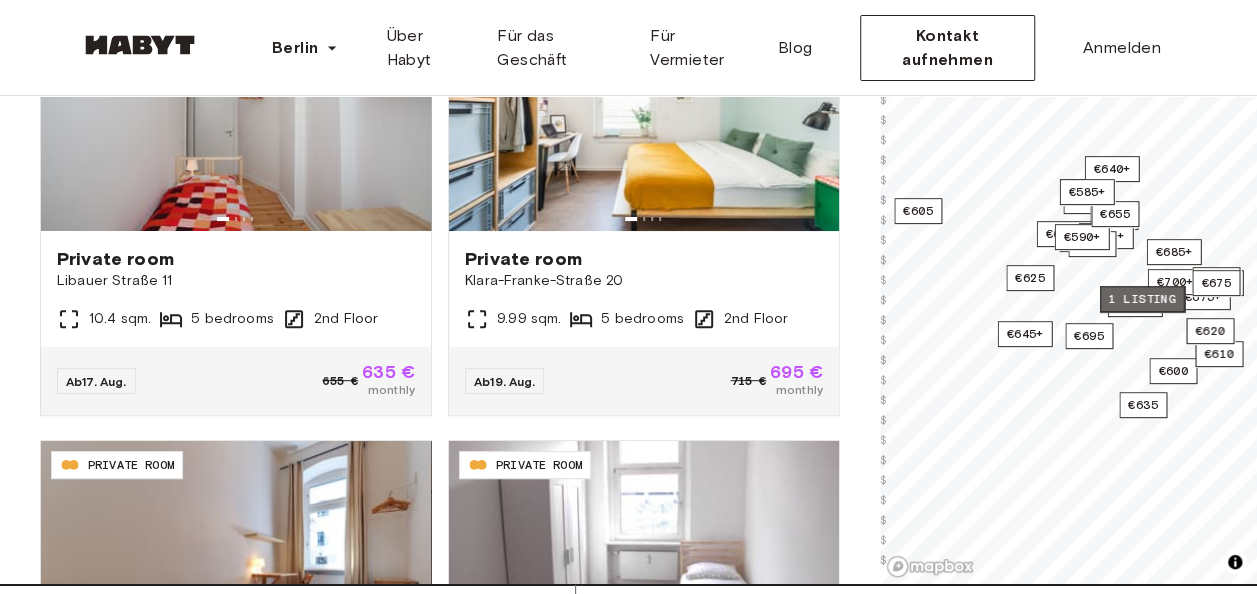 click on "1 listing" at bounding box center (1142, 299) 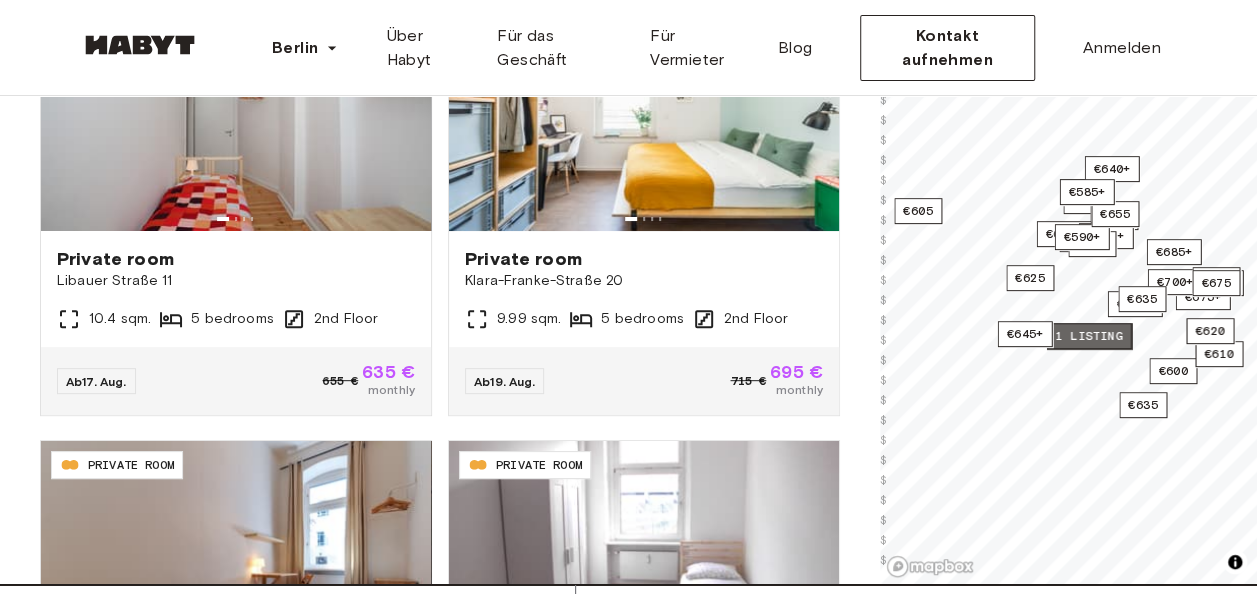 click on "1 listing" at bounding box center [1089, 336] 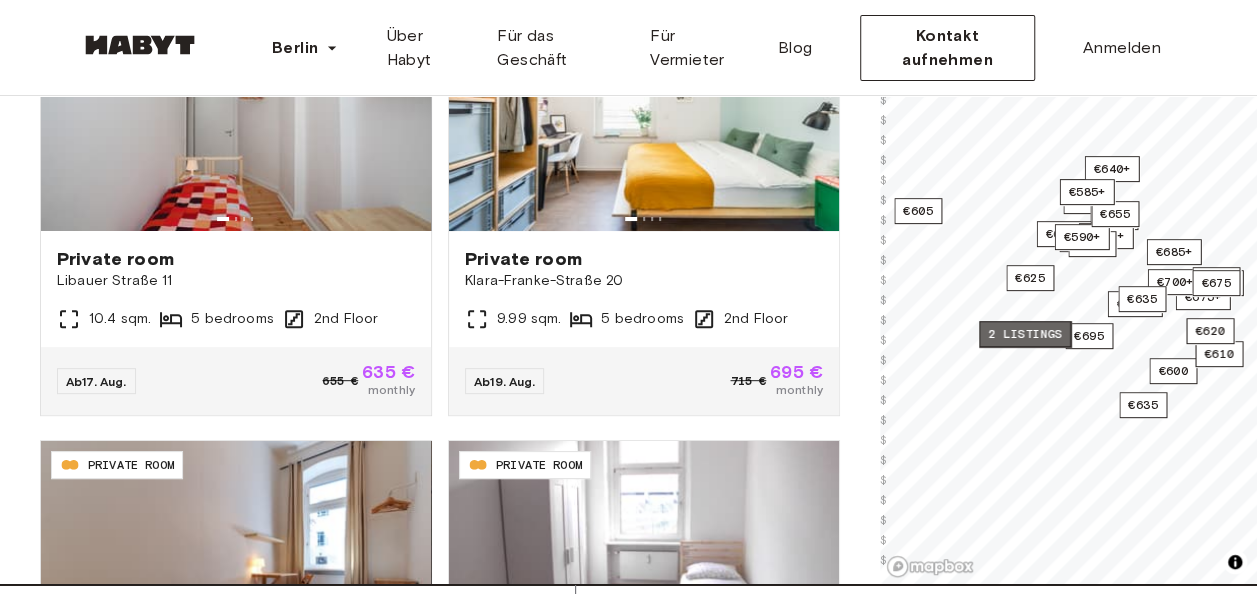 click on "2 listings" at bounding box center [1025, 334] 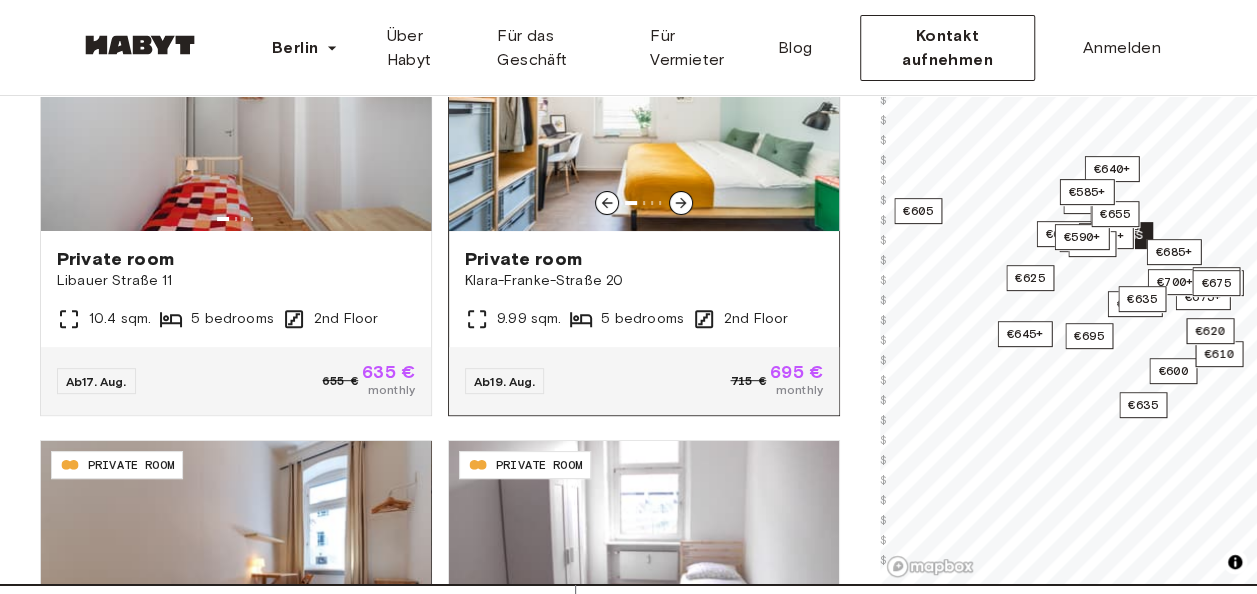 click on "Private room" at bounding box center [644, 259] 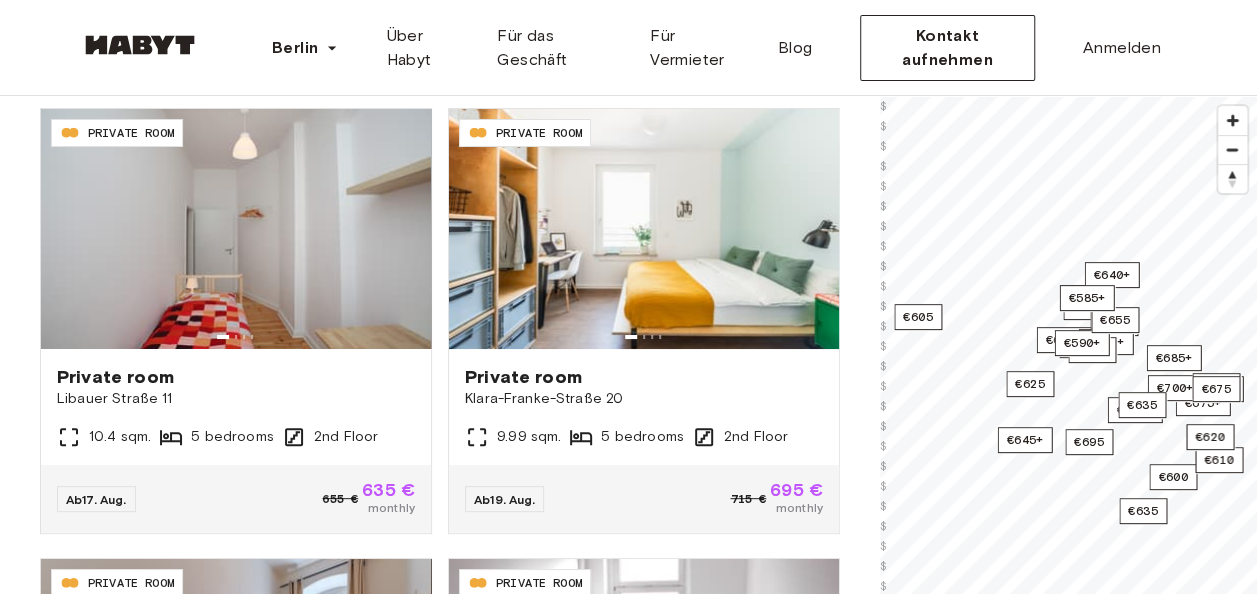 scroll, scrollTop: 161, scrollLeft: 0, axis: vertical 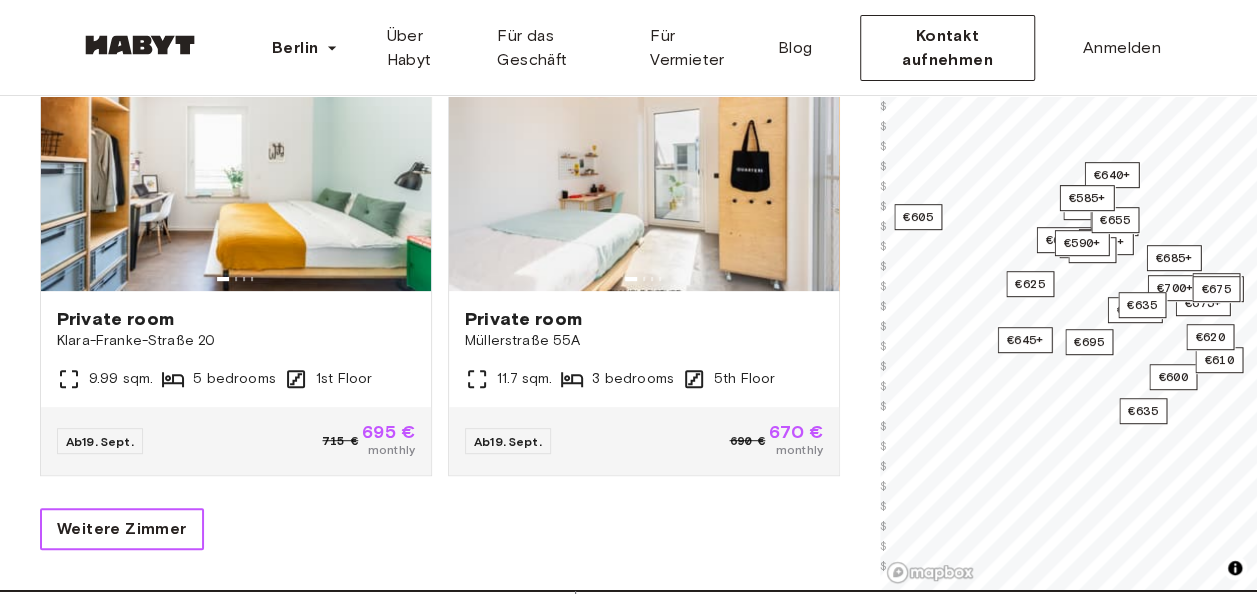 click on "Weitere Zimmer" at bounding box center [122, 529] 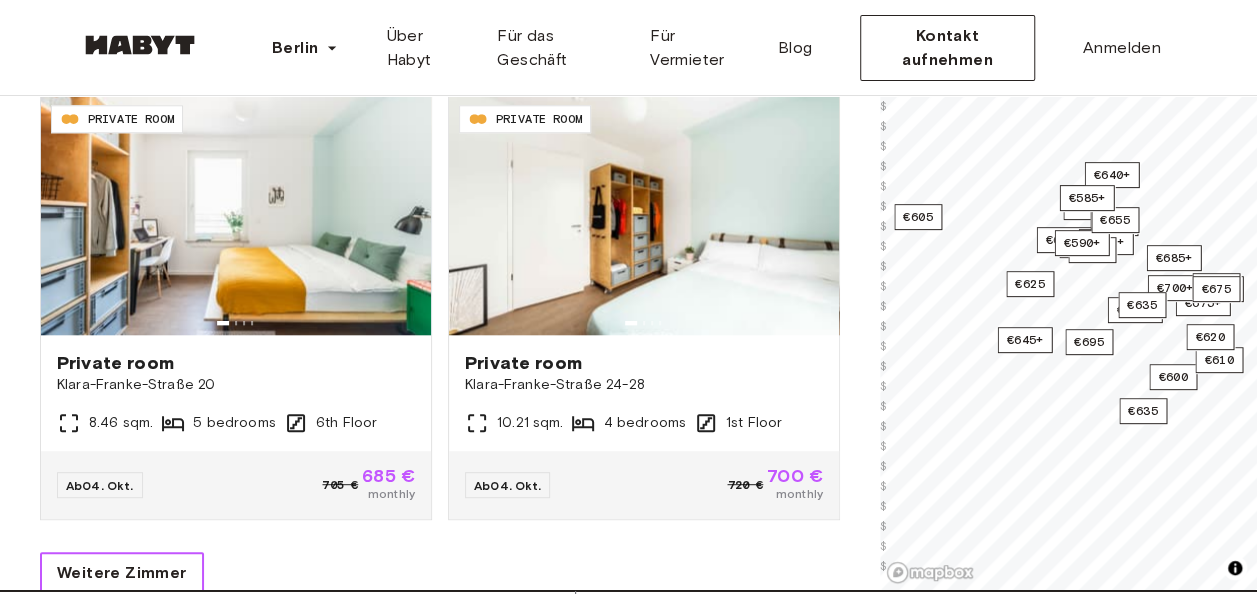 scroll, scrollTop: 8498, scrollLeft: 0, axis: vertical 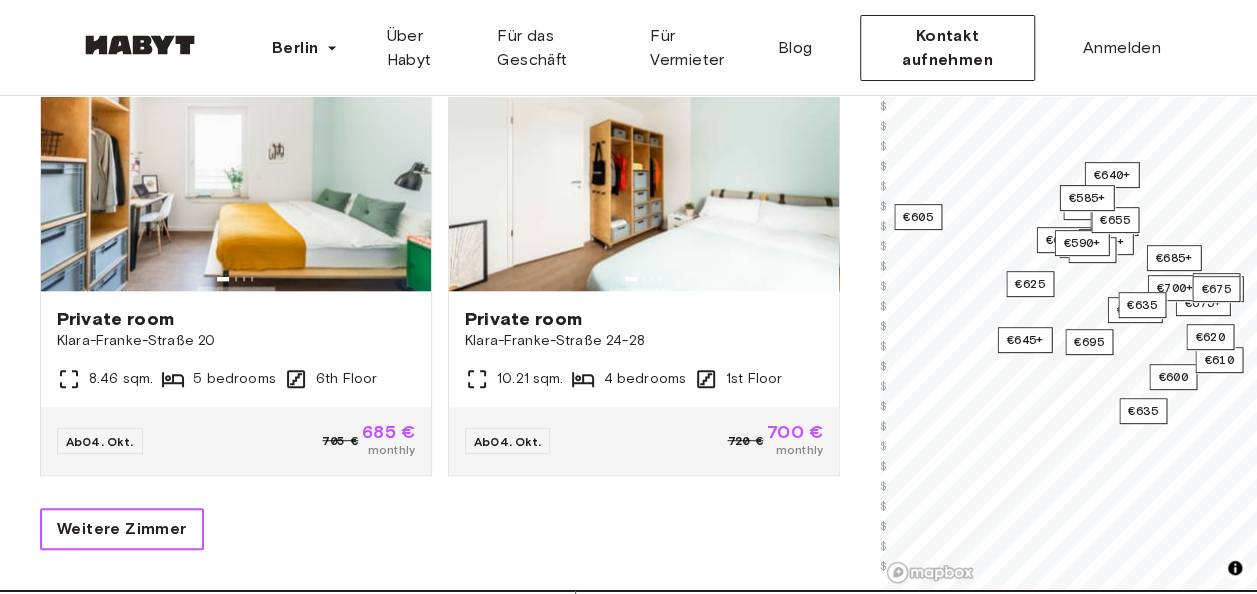 click on "Weitere Zimmer" at bounding box center [122, 529] 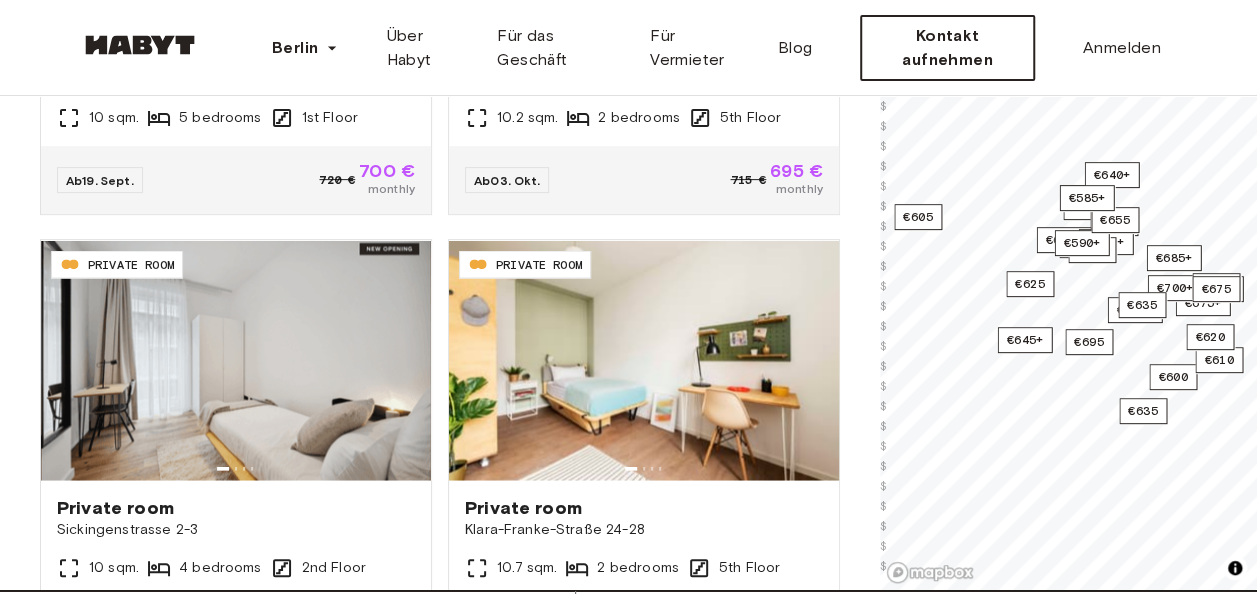 scroll, scrollTop: 1084, scrollLeft: 0, axis: vertical 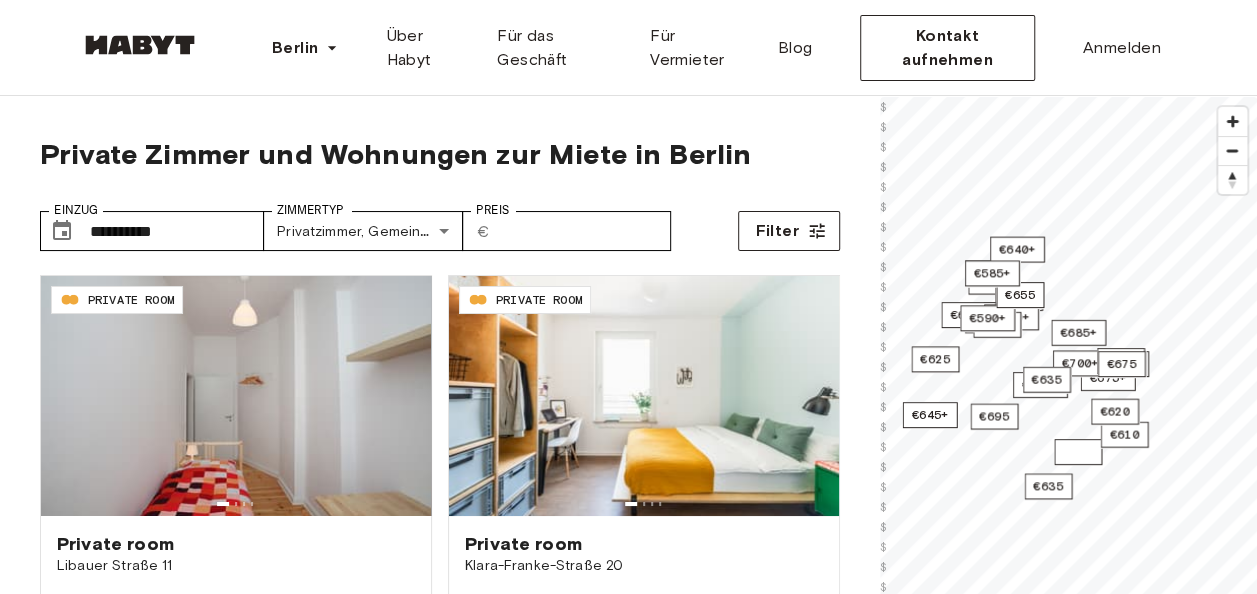 drag, startPoint x: 1155, startPoint y: 466, endPoint x: 1061, endPoint y: 467, distance: 94.00532 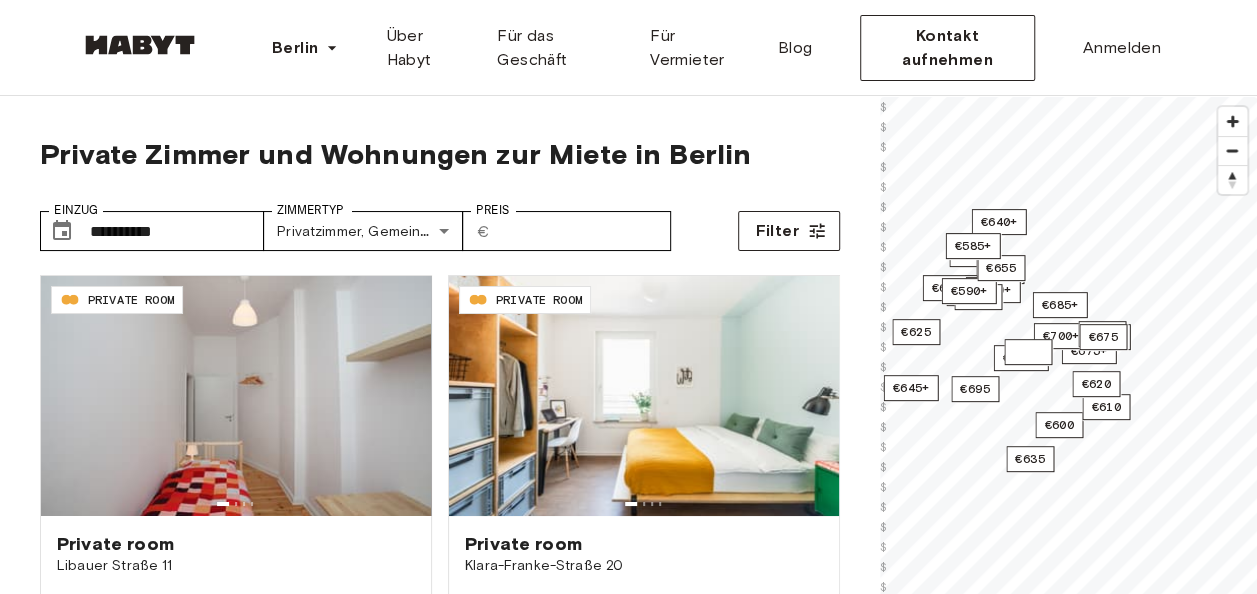 type 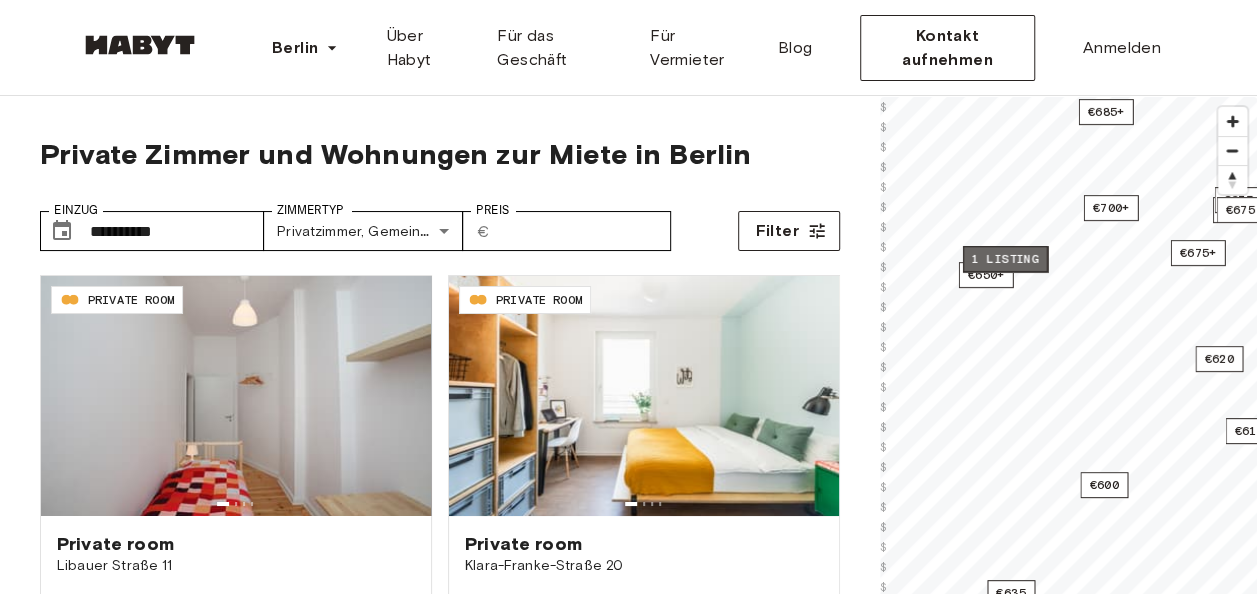 click on "1 listing" at bounding box center (1005, 259) 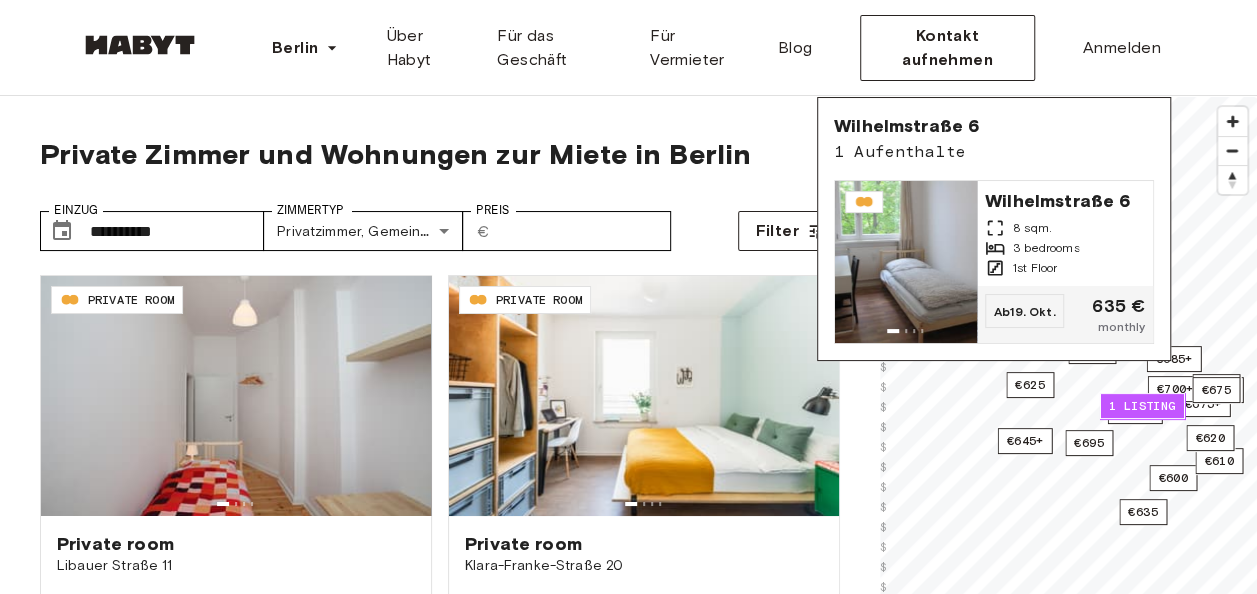 click on "1 listing" at bounding box center [1142, 406] 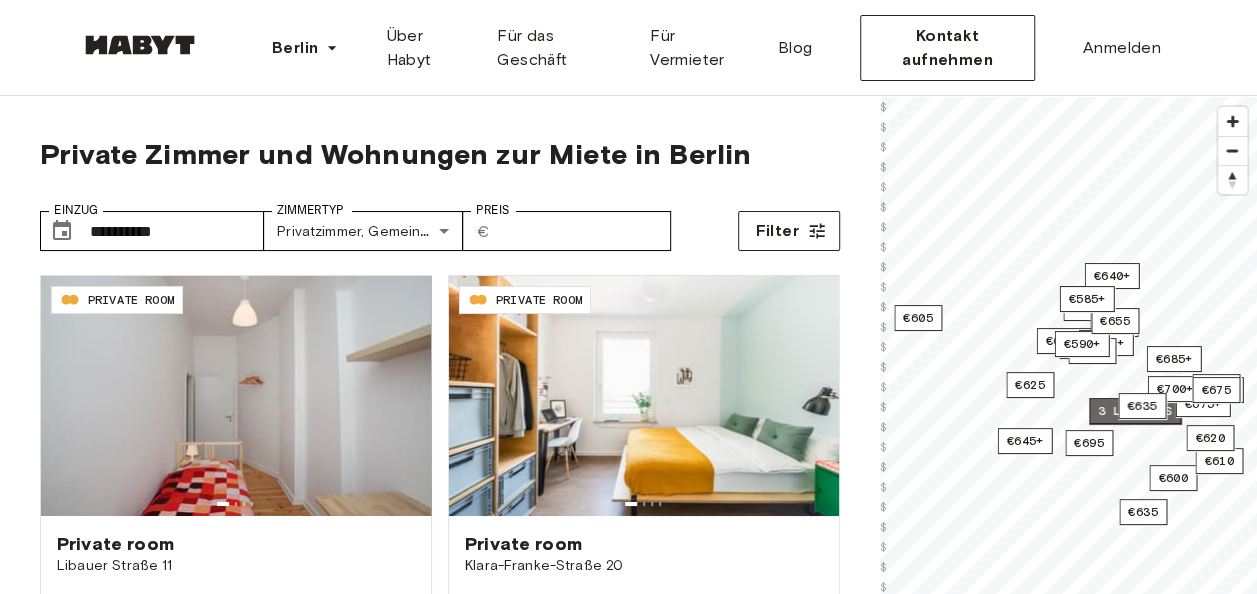 click on "3 listings" at bounding box center [1135, 411] 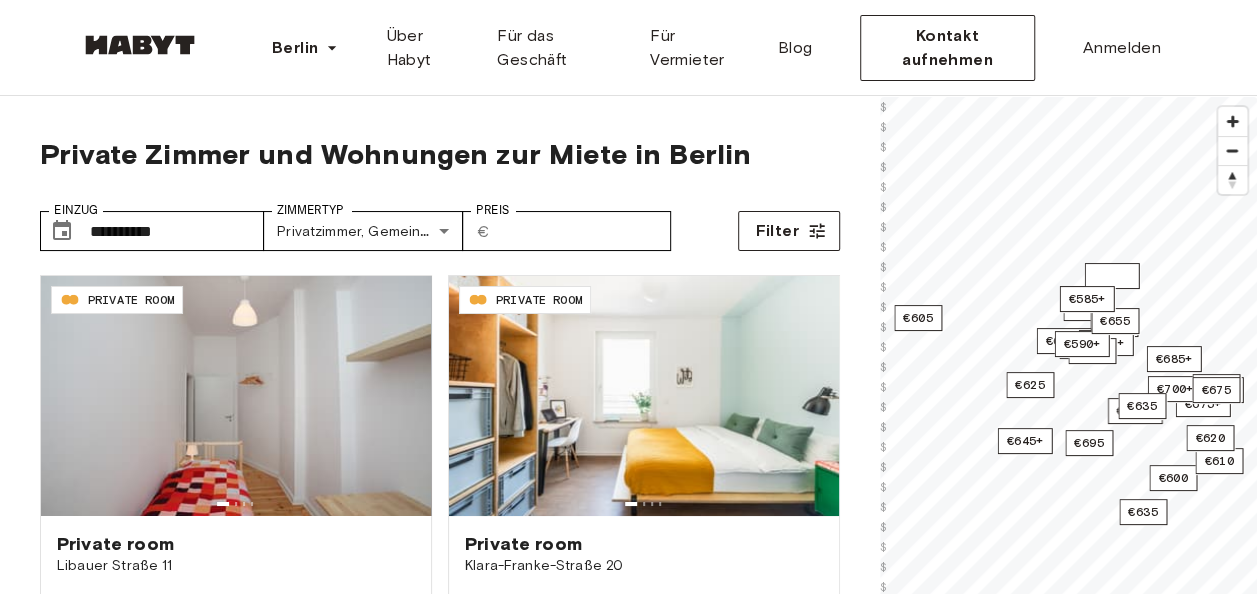 click on "€615+ €660+ €685 €655 €695 €685+ €555+ €670+ €650+ €600 €675+ €645+ €675+ €700+ €665 €675 €590+ €700+ €640+ €655 €635 €625 €675 €585+ €610 €635 €675 €620 €605" at bounding box center [1068, 97] 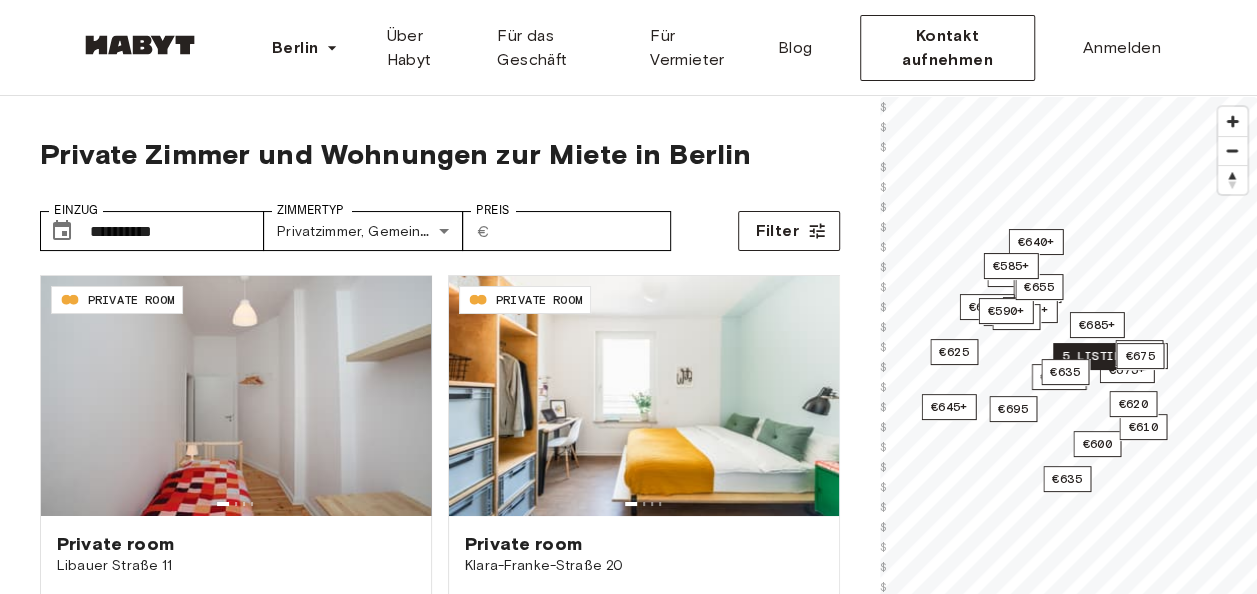 click on "5 listings" at bounding box center [1099, 356] 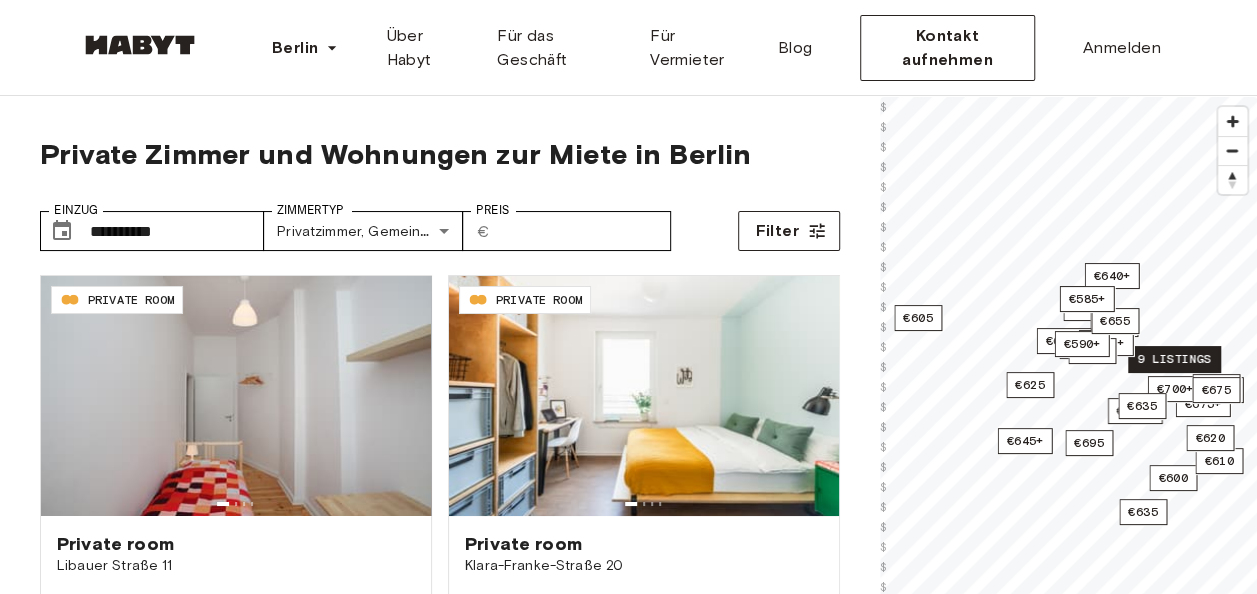 click on "9 listings" at bounding box center [1174, 359] 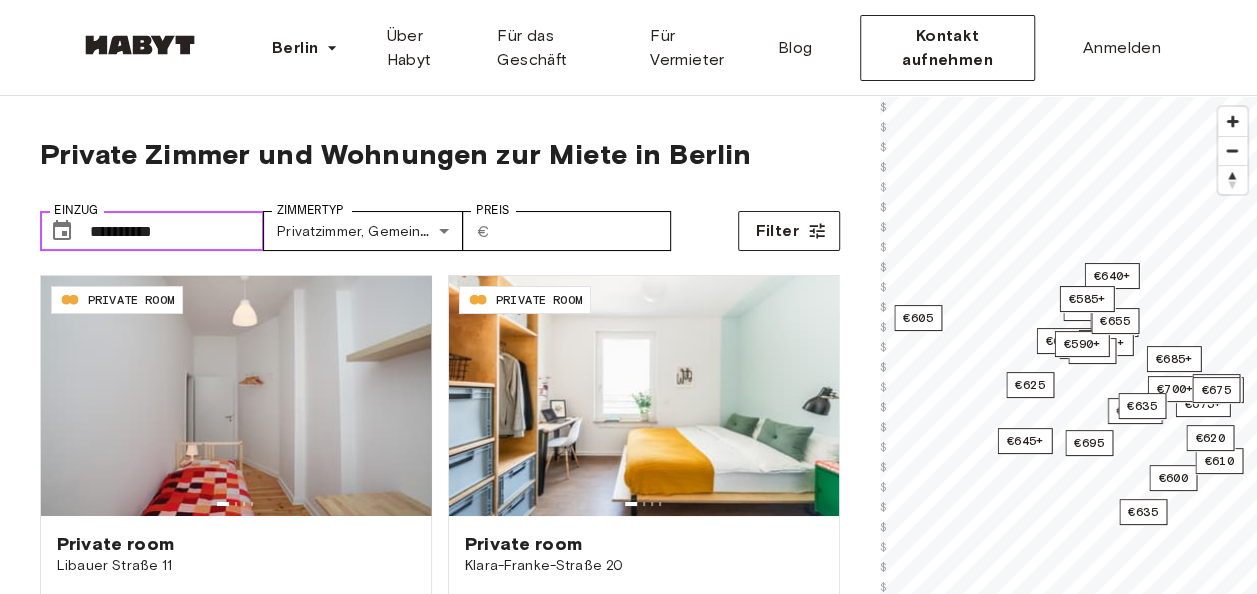 click on "**********" at bounding box center (177, 231) 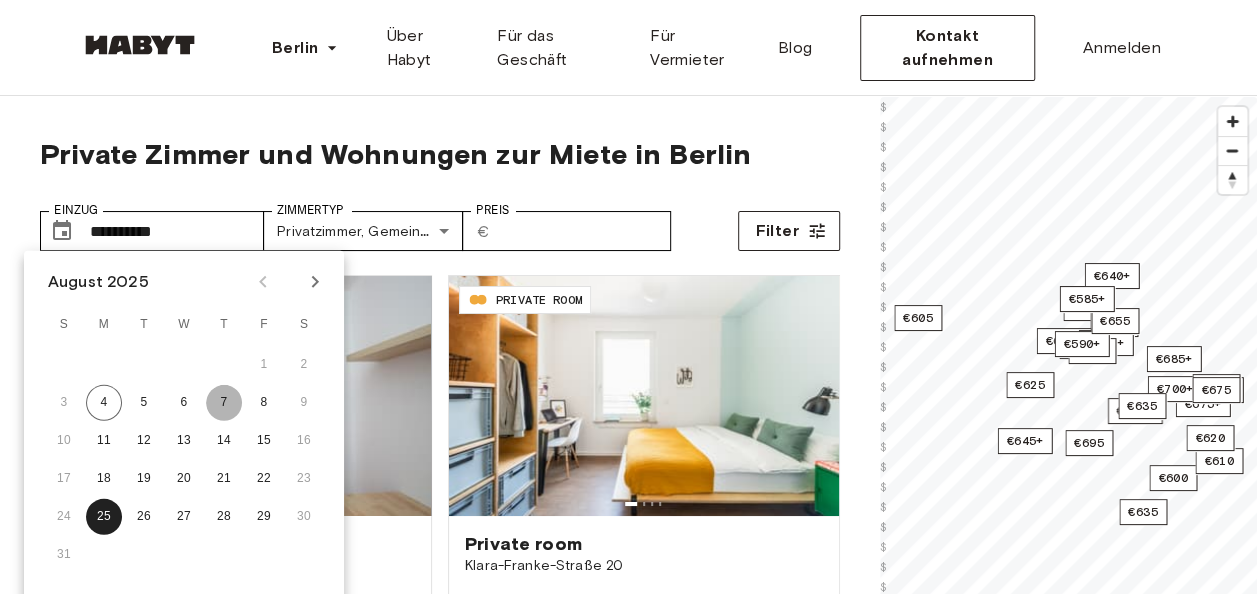 click on "7" at bounding box center [224, 403] 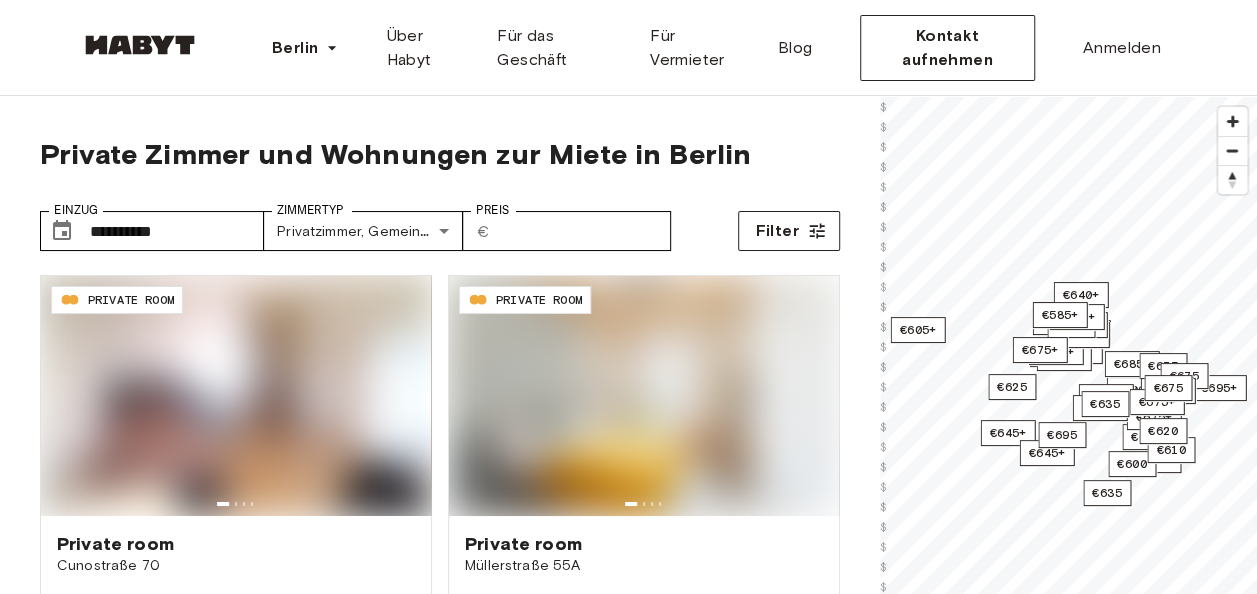 type on "**********" 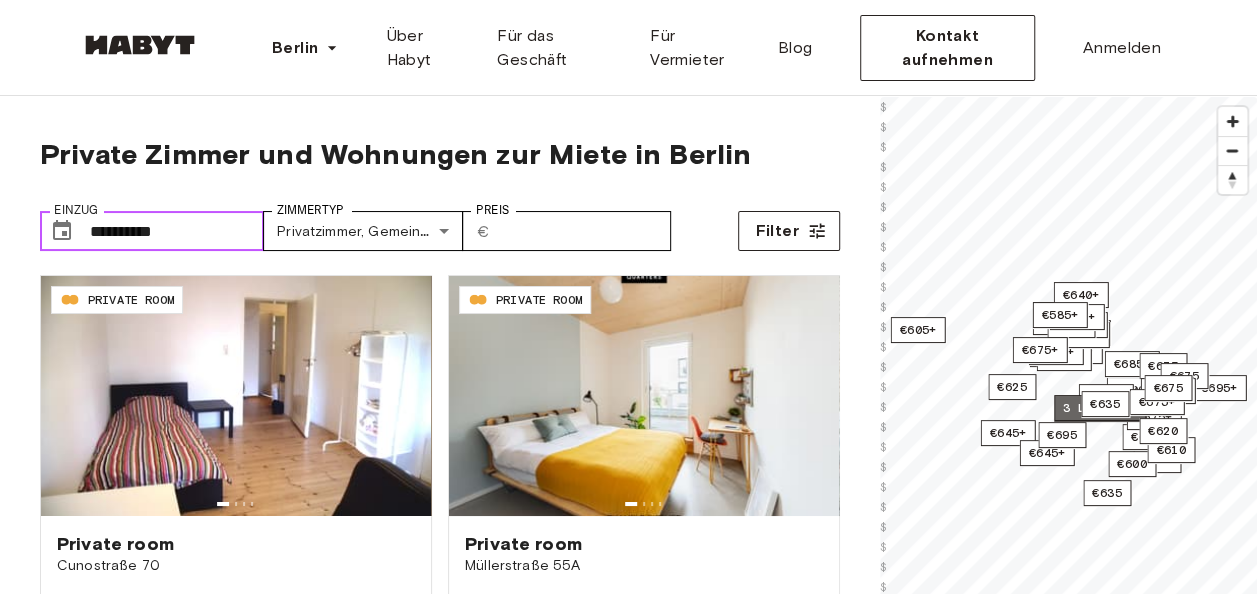 click on "3 listings" at bounding box center (1100, 408) 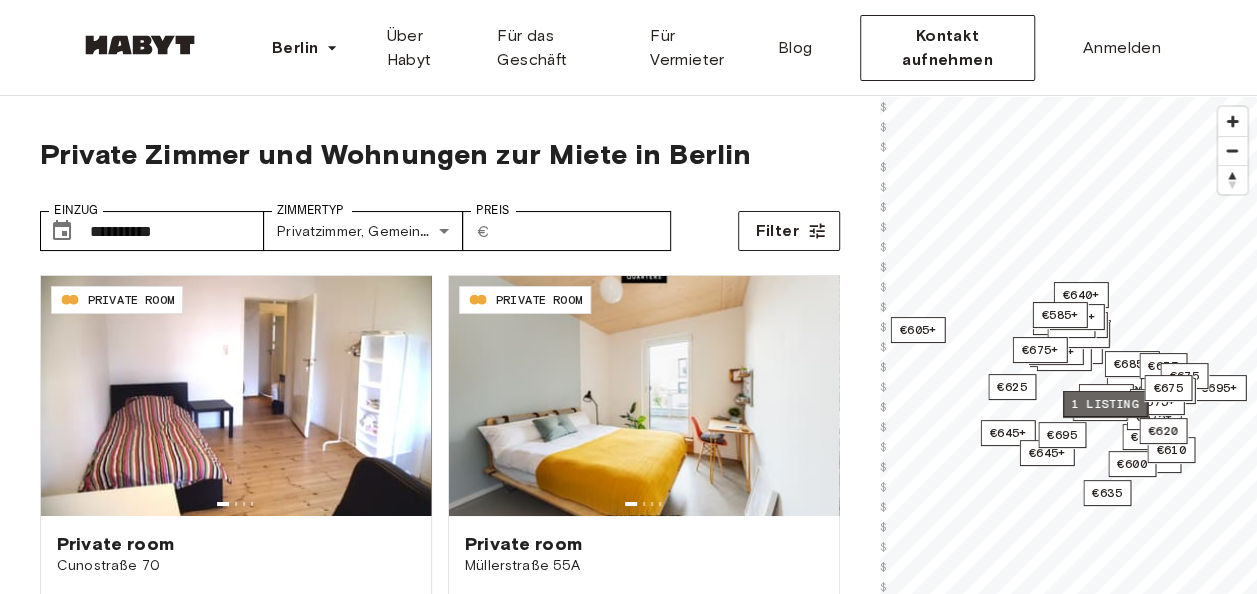 click on "1 listing" at bounding box center [1105, 404] 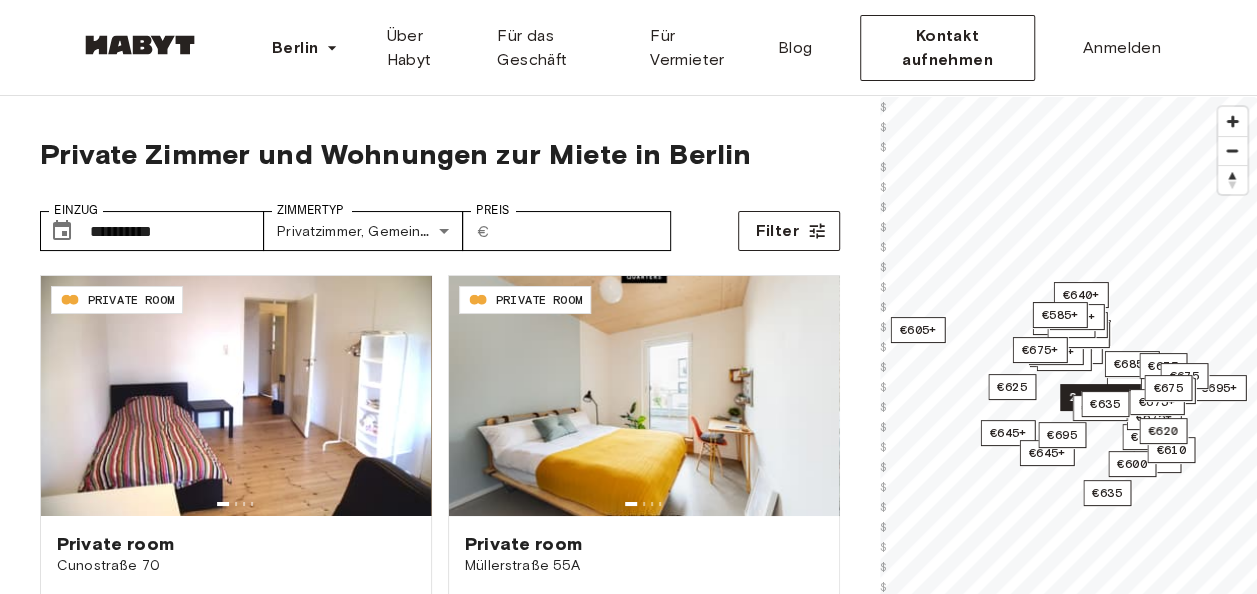 click on "2 listings" at bounding box center [1106, 397] 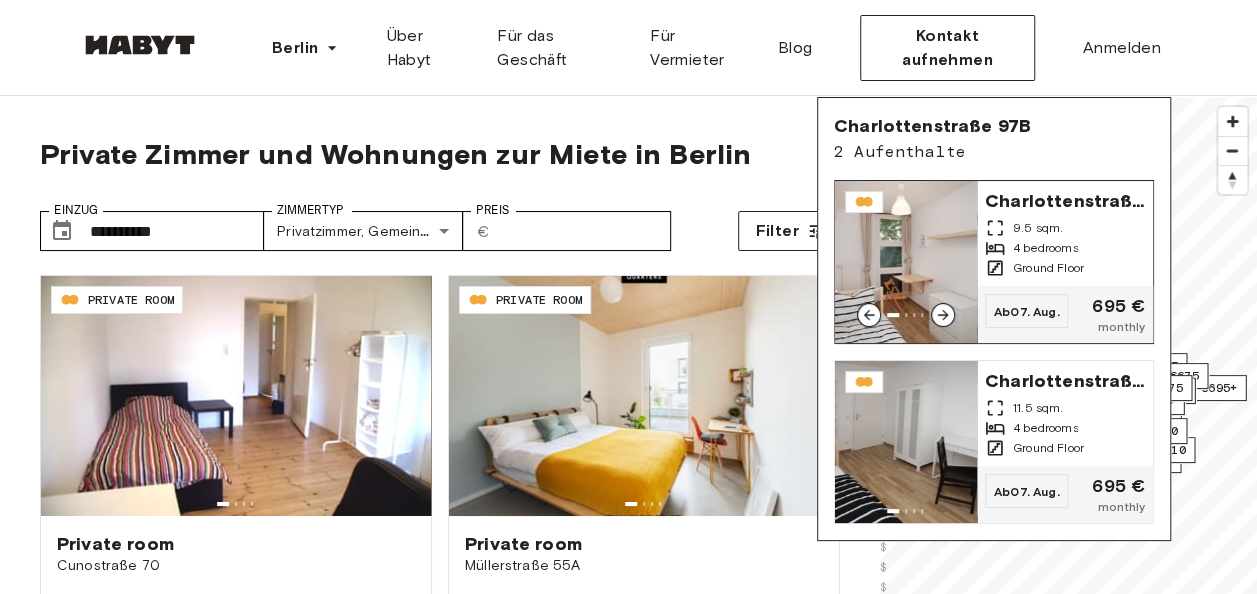 click on "9.5 sqm." at bounding box center [1038, 228] 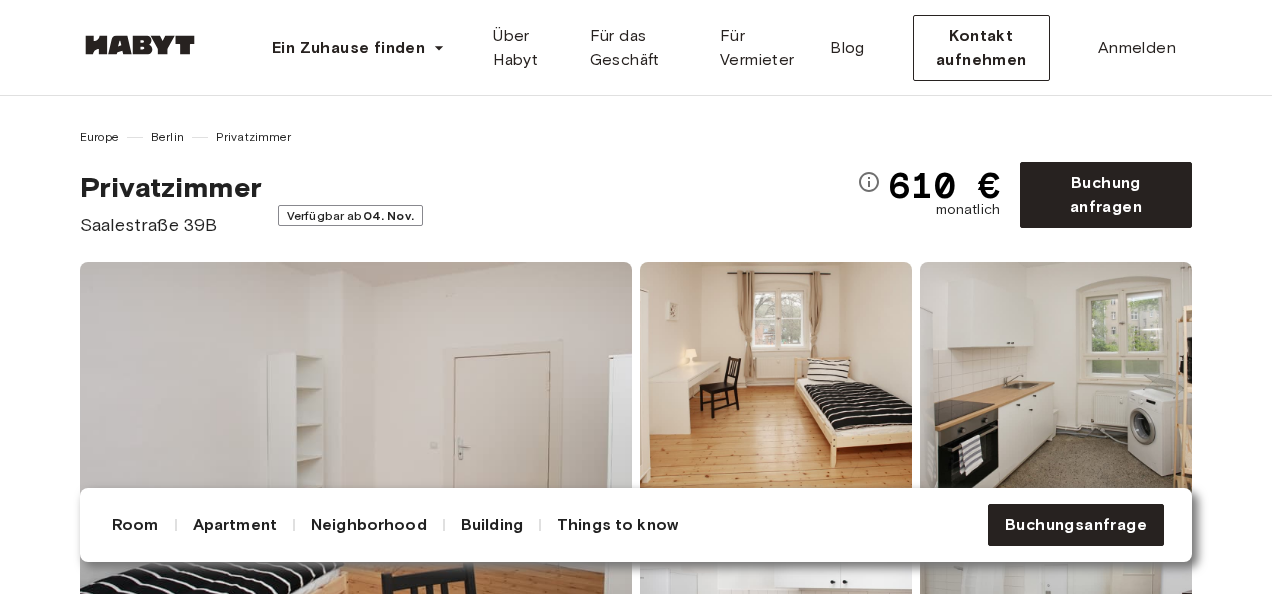 scroll, scrollTop: 0, scrollLeft: 0, axis: both 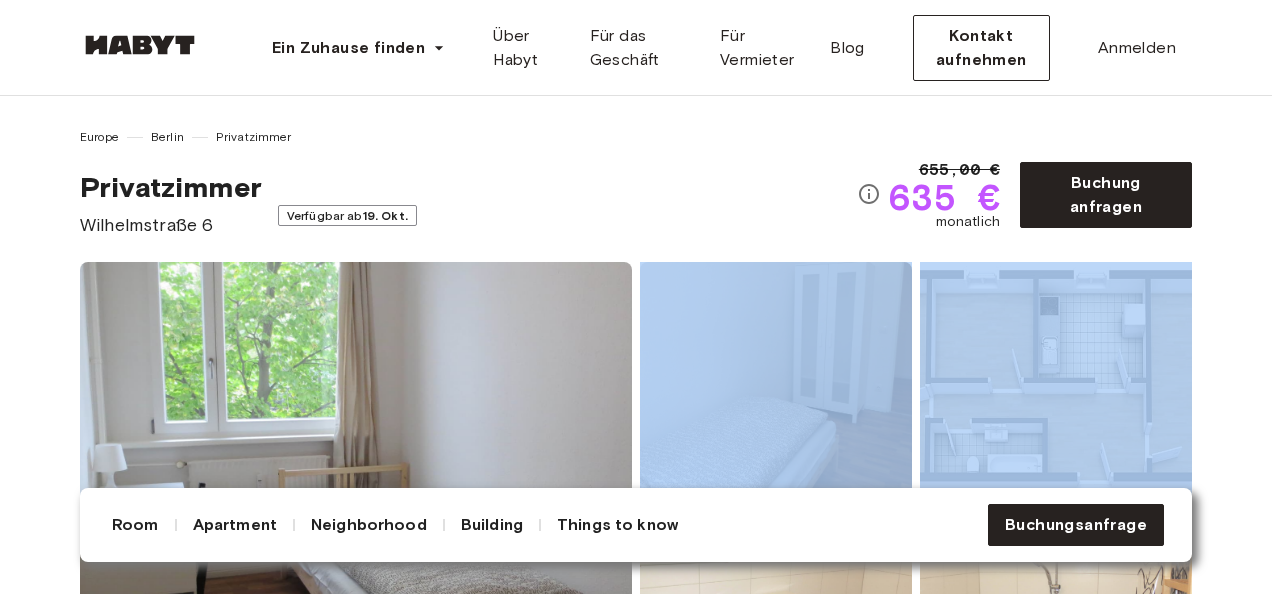 drag, startPoint x: 1257, startPoint y: 303, endPoint x: 1261, endPoint y: 205, distance: 98.0816 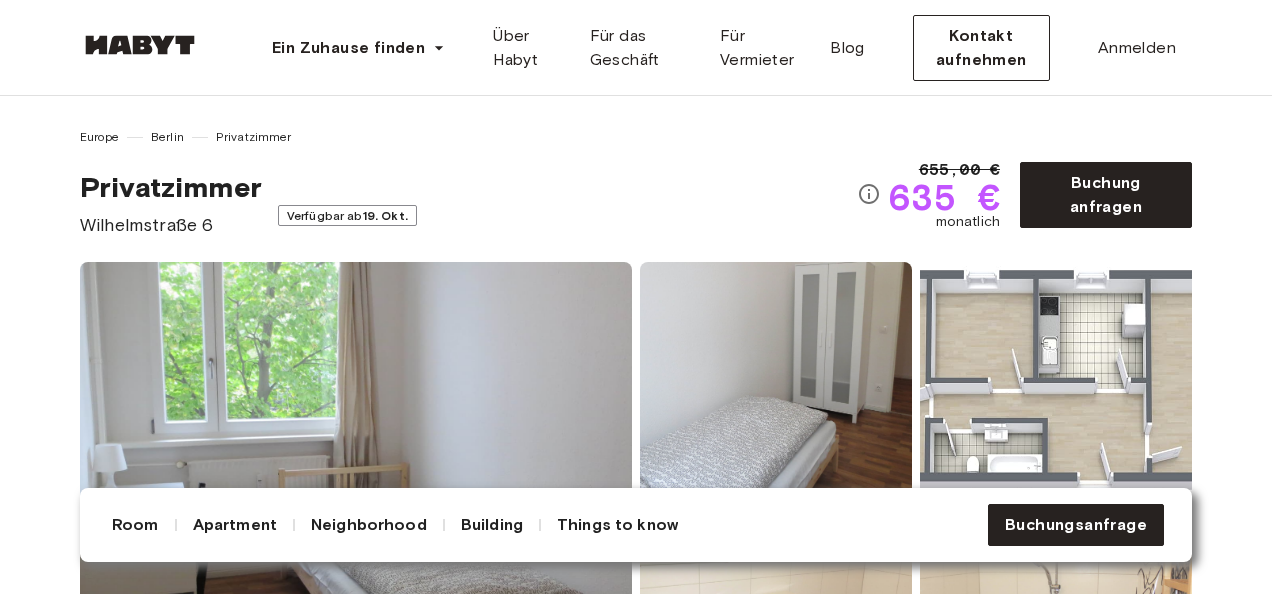 click on "Europe Berlin Privatzimmer" at bounding box center (468, 137) 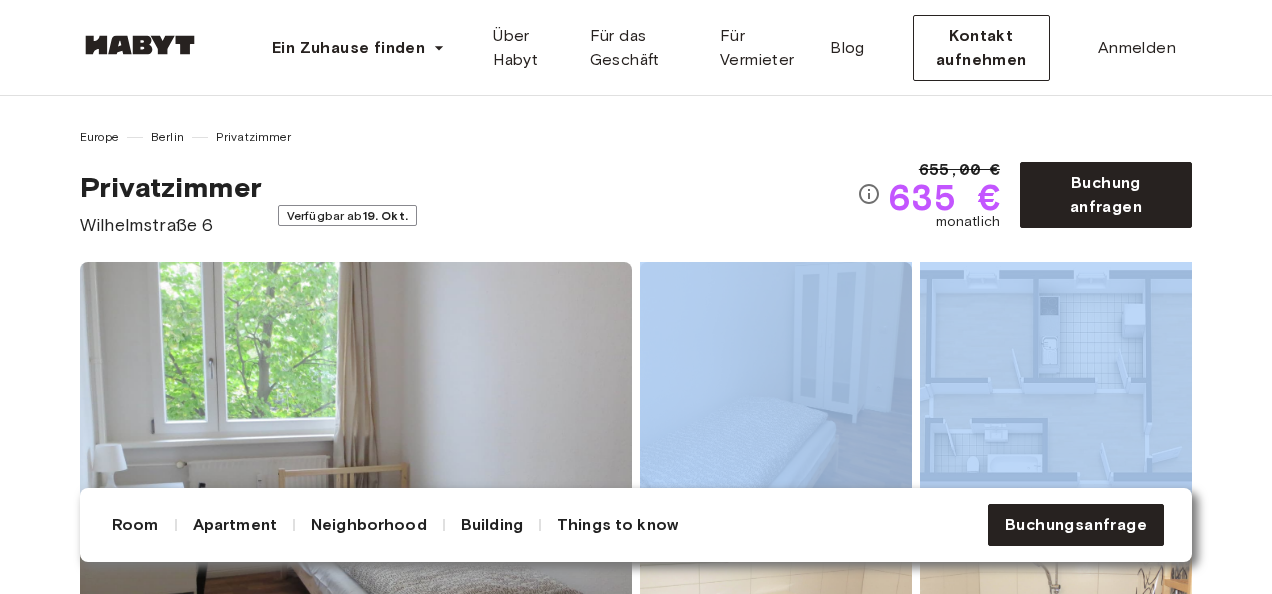 drag, startPoint x: 1271, startPoint y: 368, endPoint x: 1271, endPoint y: 199, distance: 169 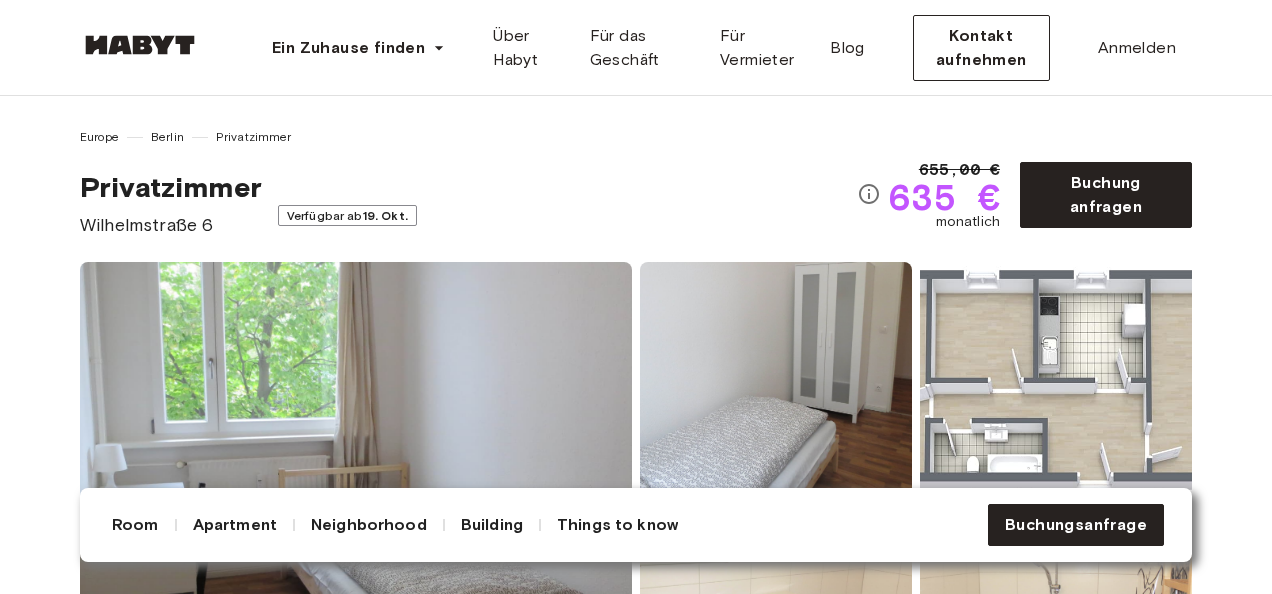 click on "Privatzimmer Wilhelmstraße 6 Verfügbar ab  19. Okt." at bounding box center (468, 204) 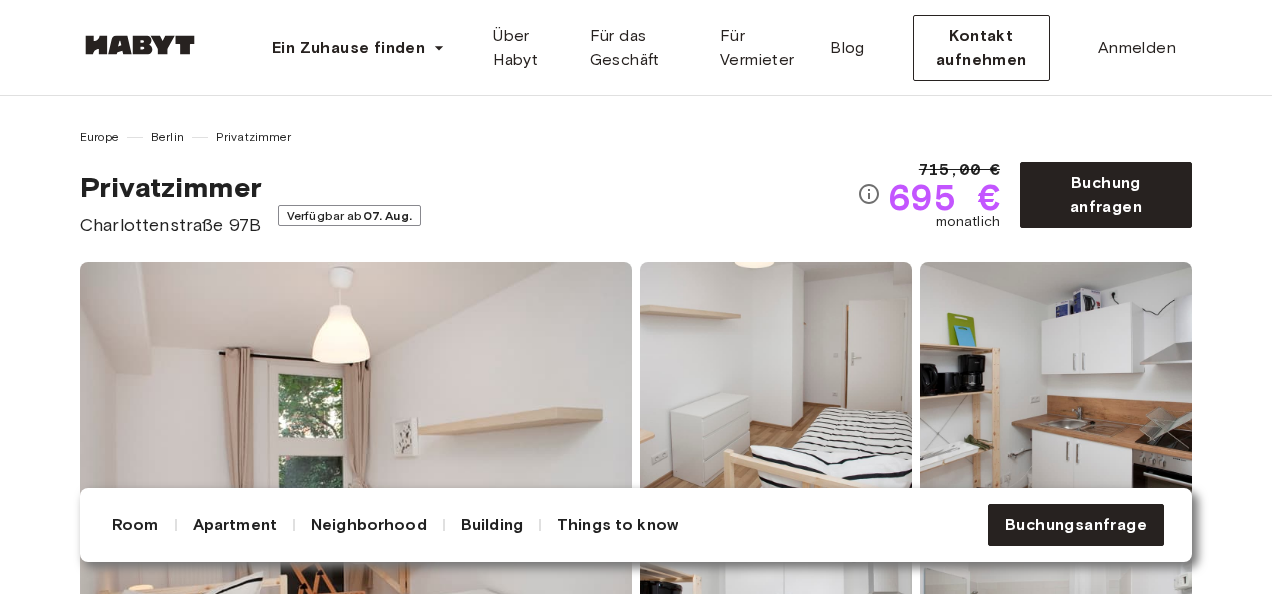 scroll, scrollTop: 0, scrollLeft: 0, axis: both 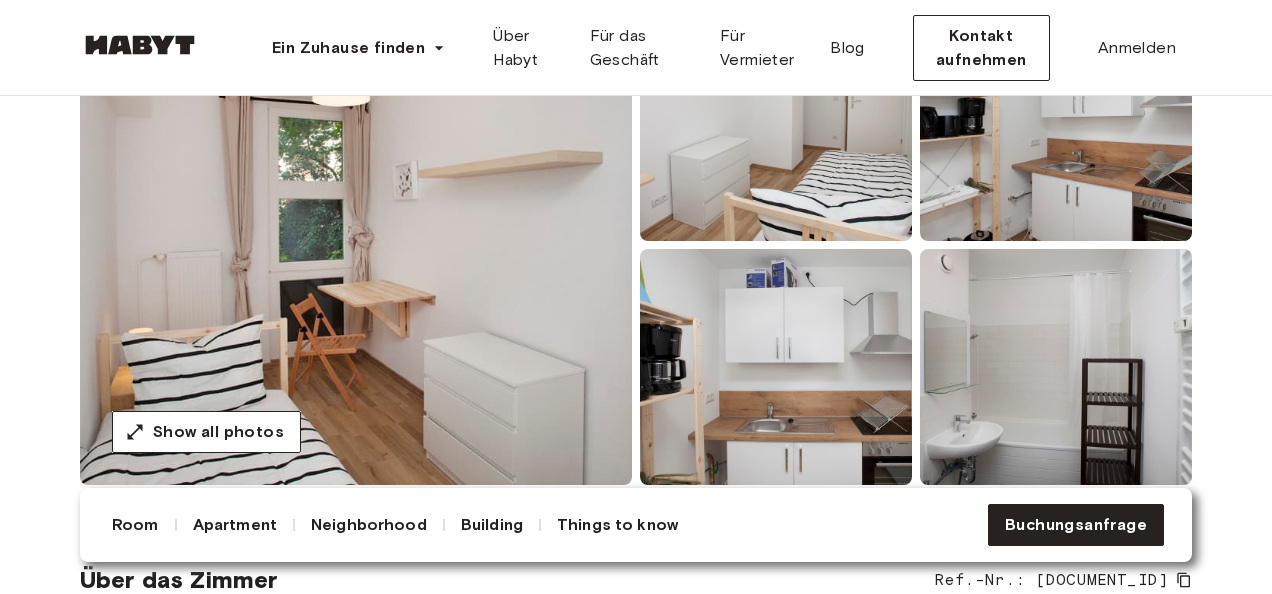 click on "Show all photos" at bounding box center [636, 245] 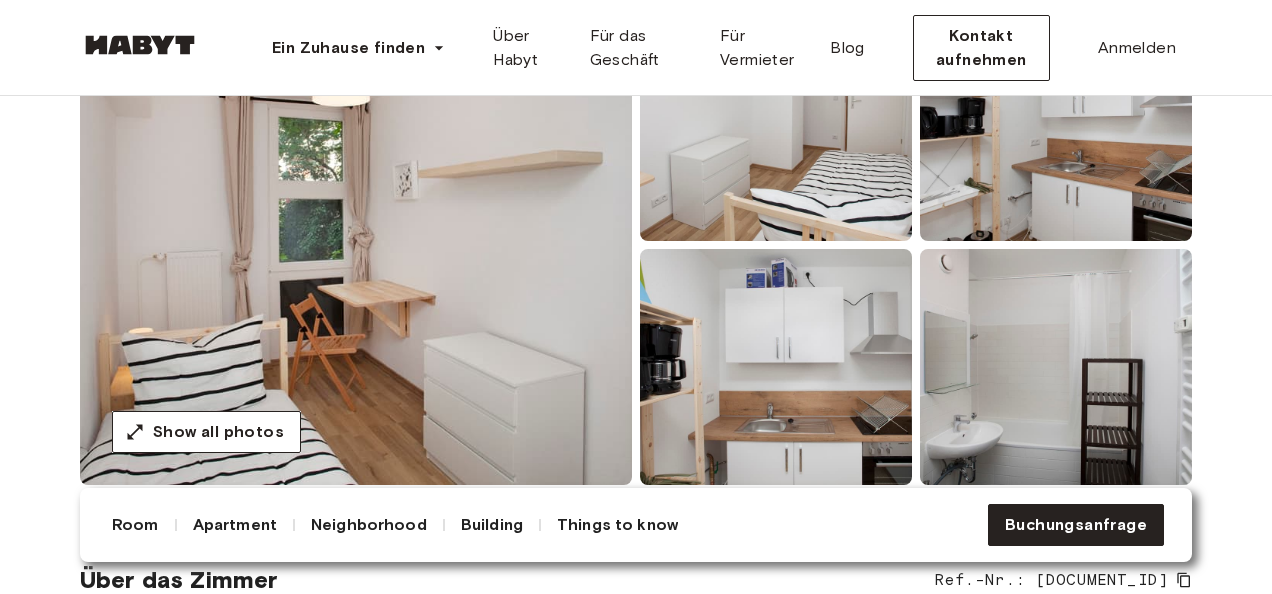click on "Room" at bounding box center (135, 525) 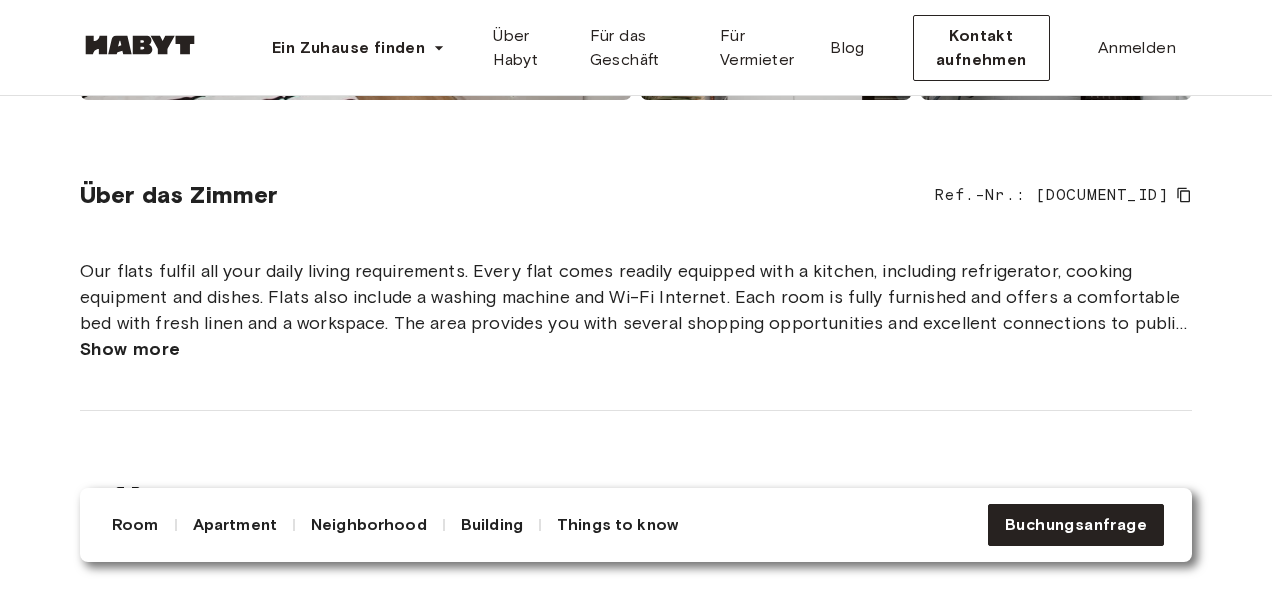 click on "Apartment" at bounding box center [235, 525] 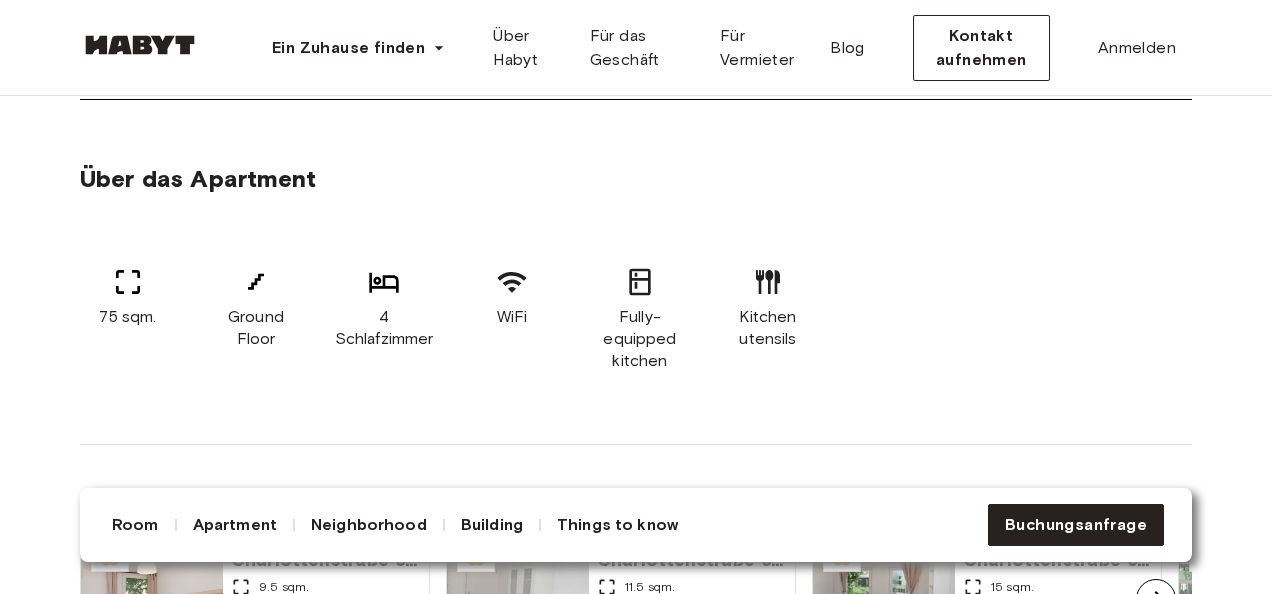 click on "Neighborhood" at bounding box center [369, 525] 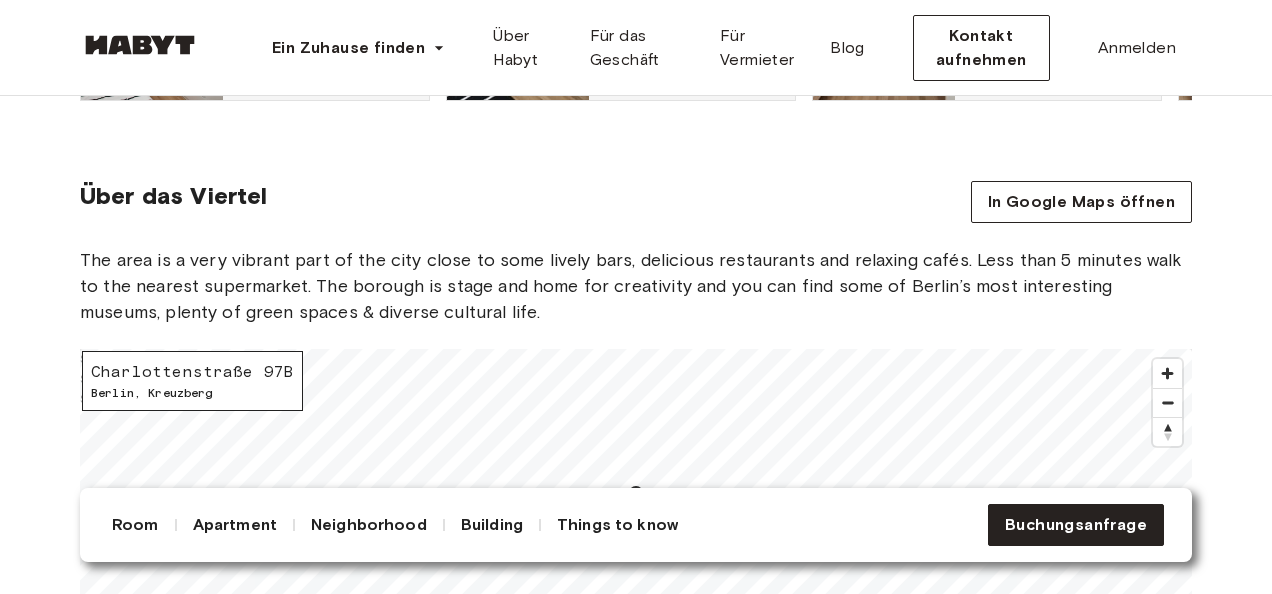 click on "Building" at bounding box center [492, 525] 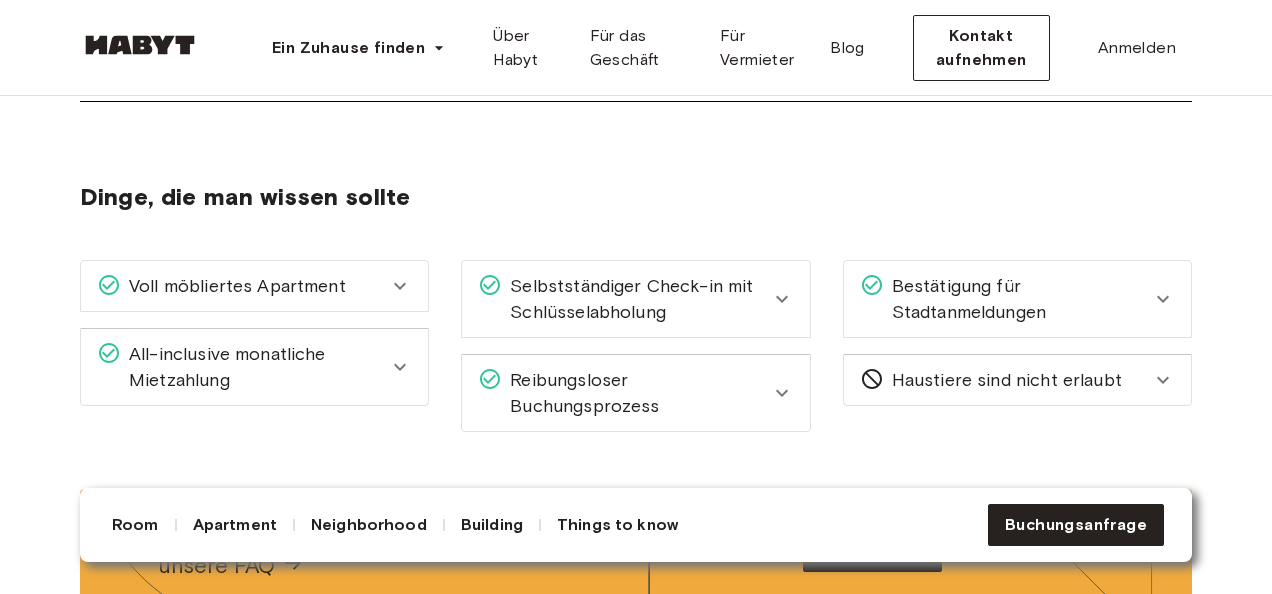 click on "Room" at bounding box center (135, 525) 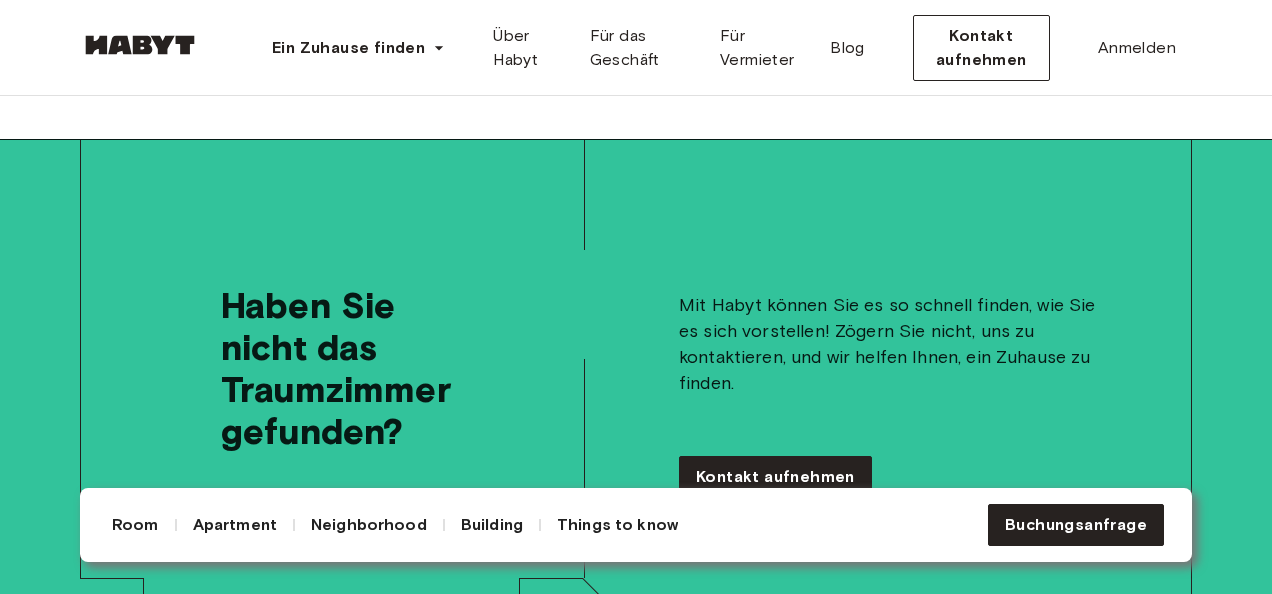 scroll, scrollTop: 4917, scrollLeft: 0, axis: vertical 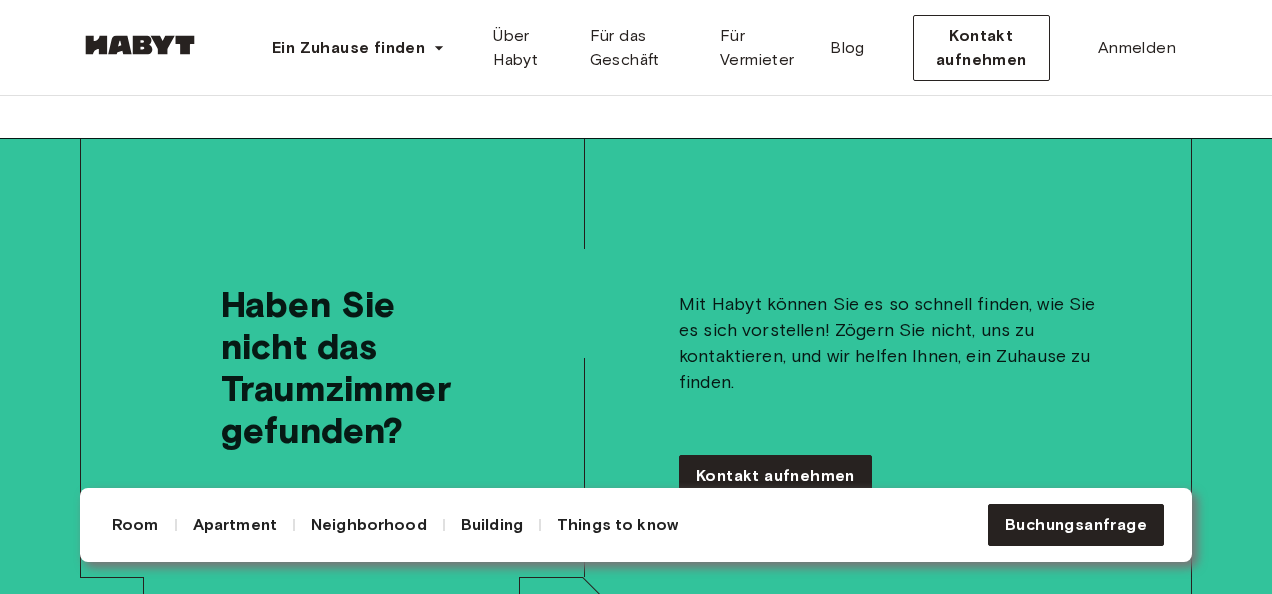 click on "Mit Habyt können Sie es so schnell finden, wie Sie es sich vorstellen! Zögern Sie nicht, uns zu kontaktieren, und wir helfen Ihnen, ein Zuhause zu finden. Kontakt aufnehmen" at bounding box center [895, 394] 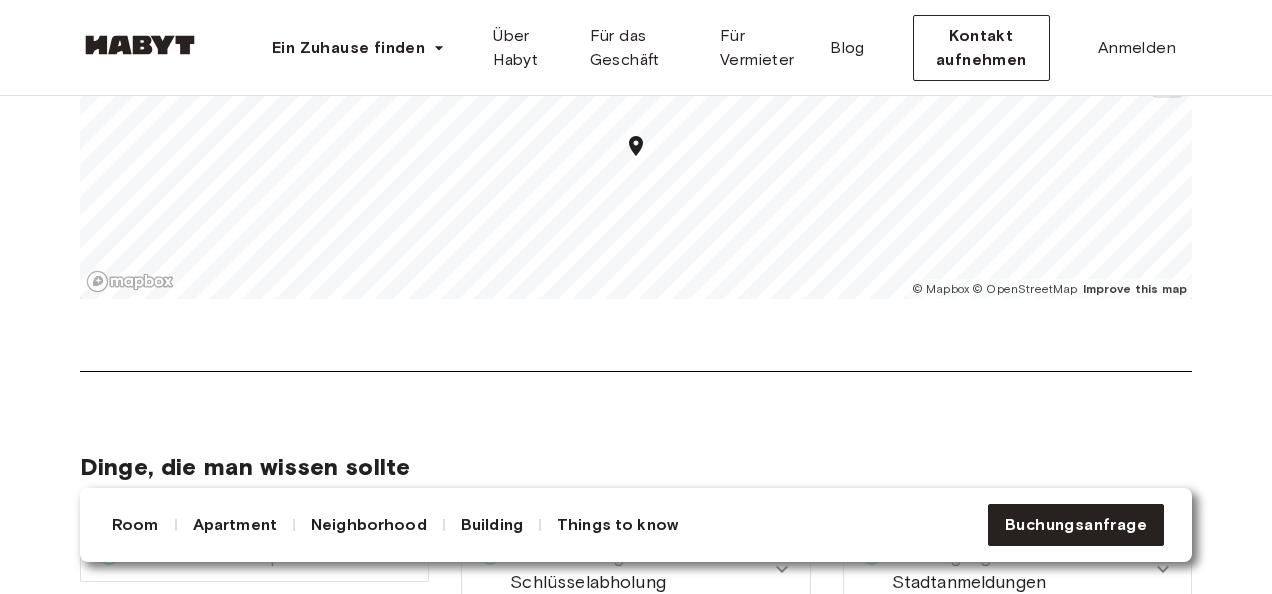 type 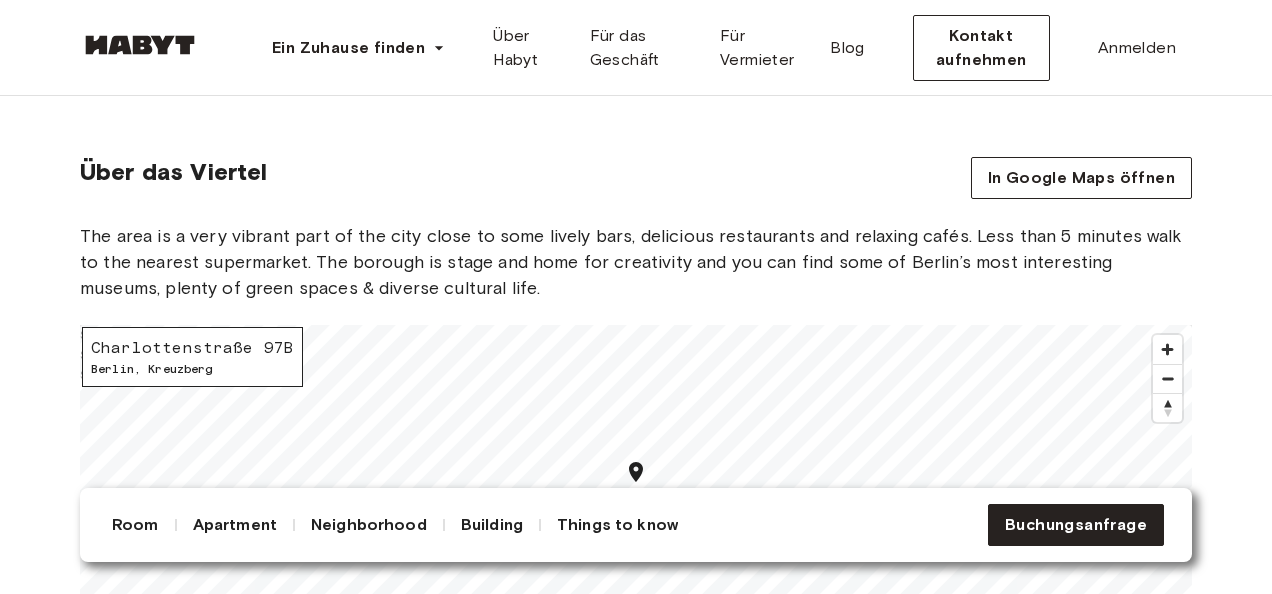 scroll, scrollTop: 1780, scrollLeft: 0, axis: vertical 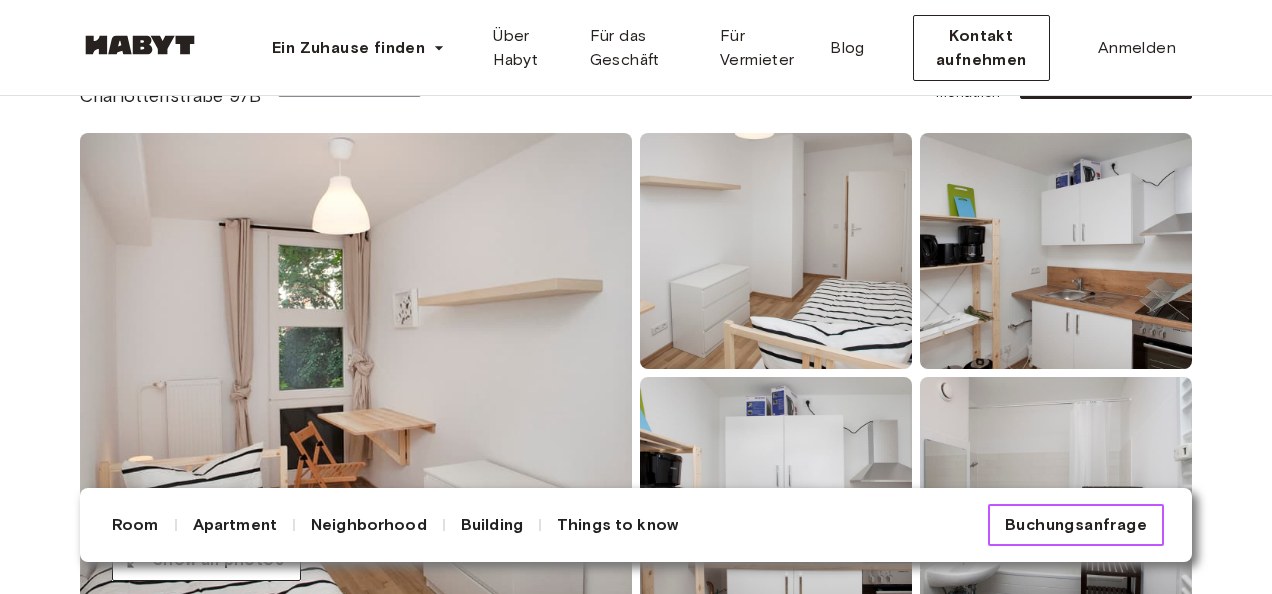 click on "Buchungsanfrage" at bounding box center [1076, 525] 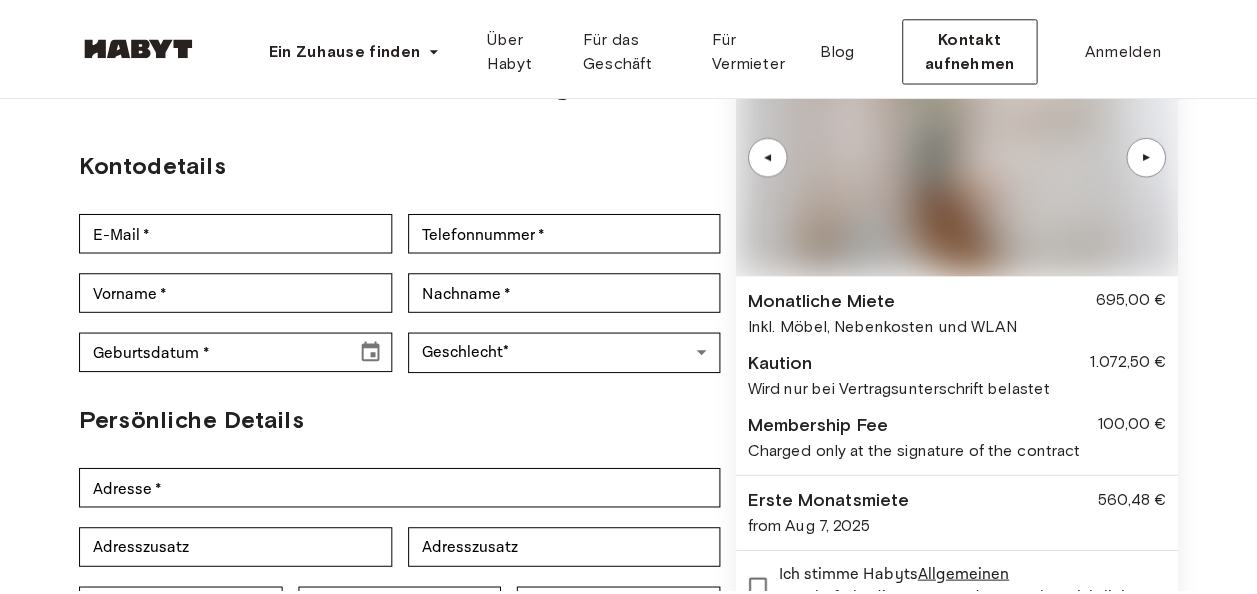 scroll, scrollTop: 0, scrollLeft: 0, axis: both 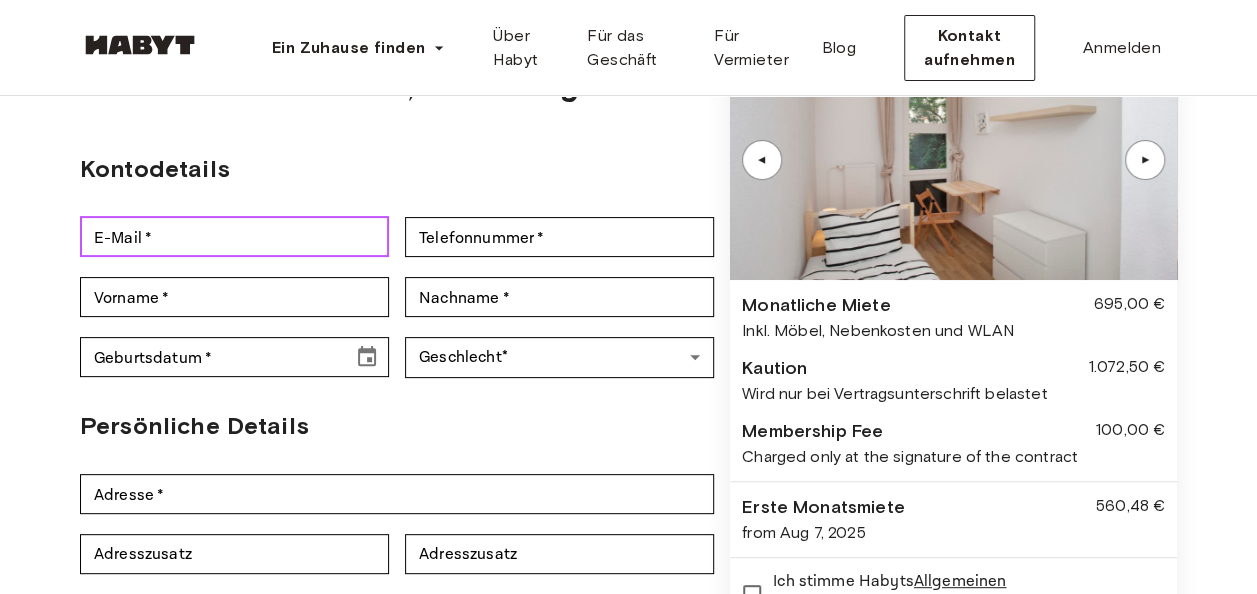 click on "E-Mail   *" at bounding box center (234, 237) 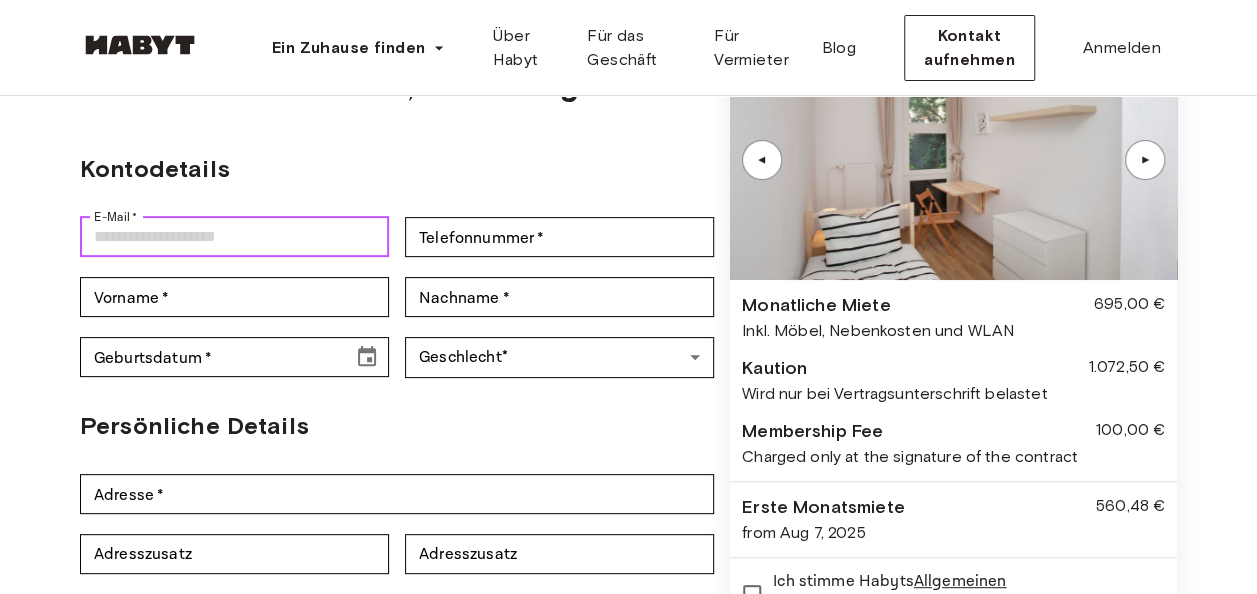 type on "**********" 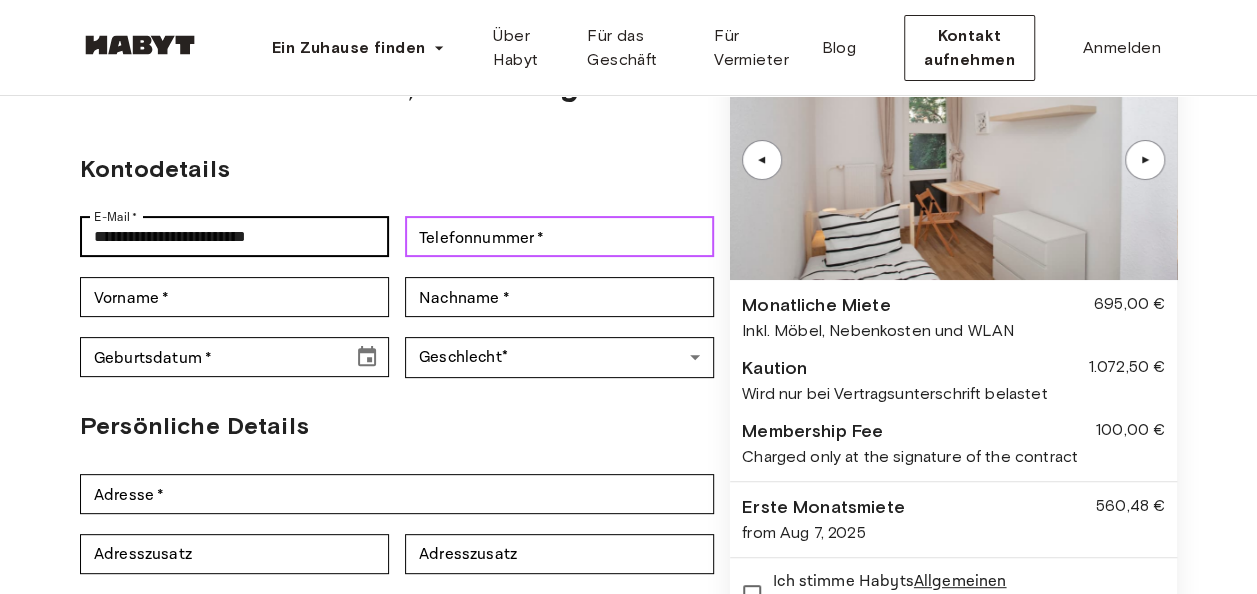 type on "**********" 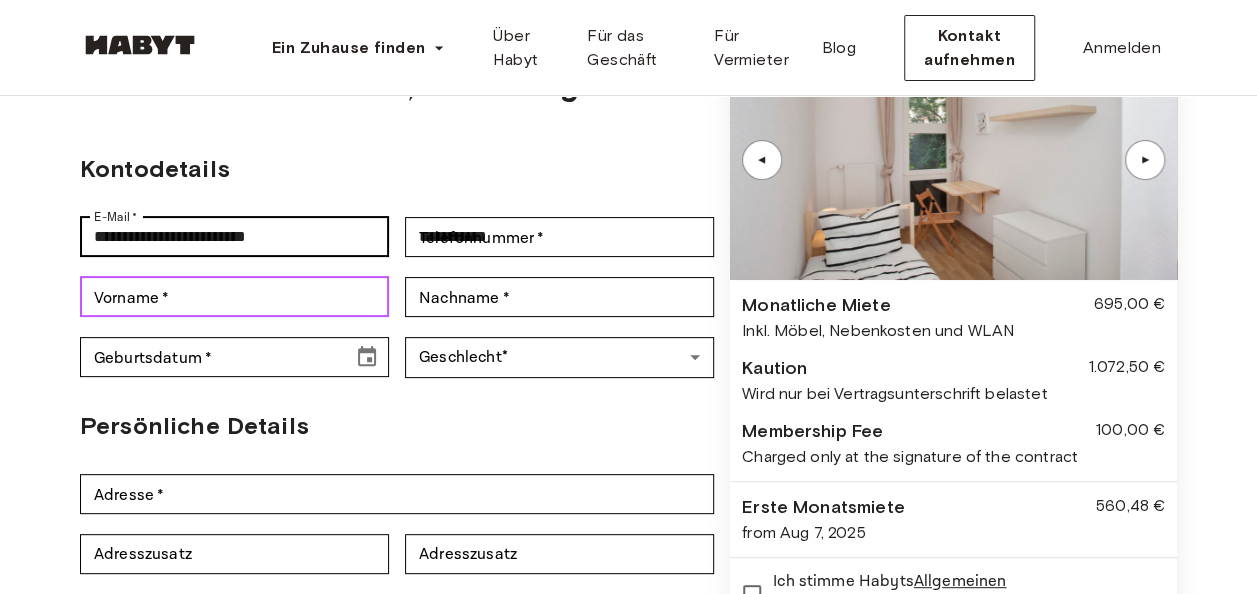 type on "******" 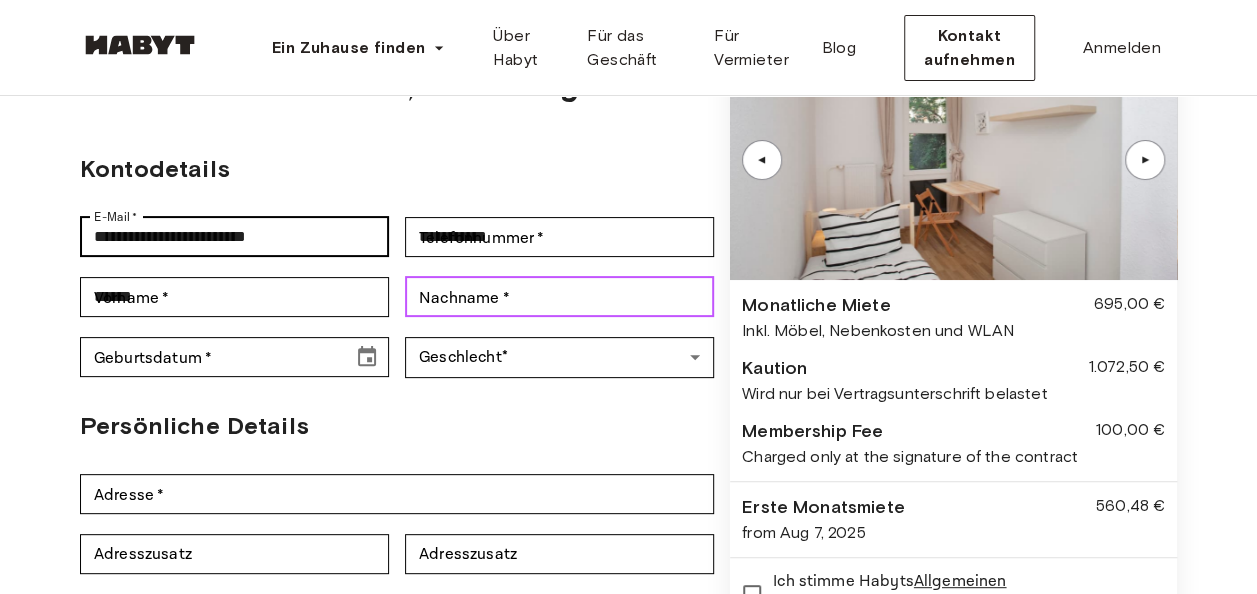 type on "*******" 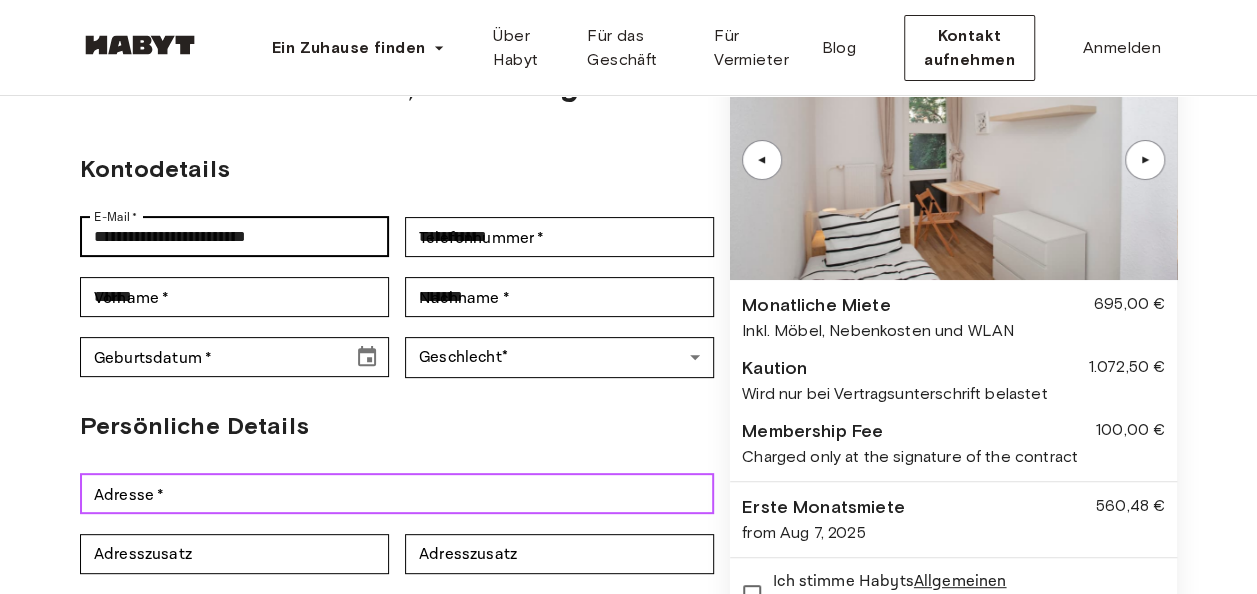 type on "**********" 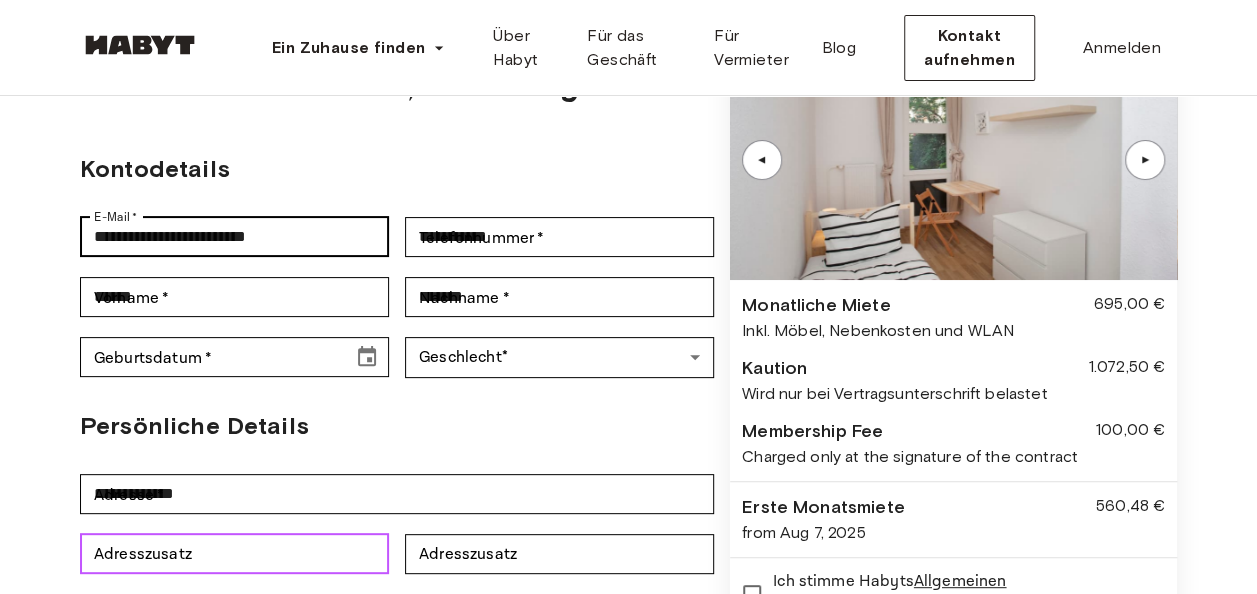 type on "**" 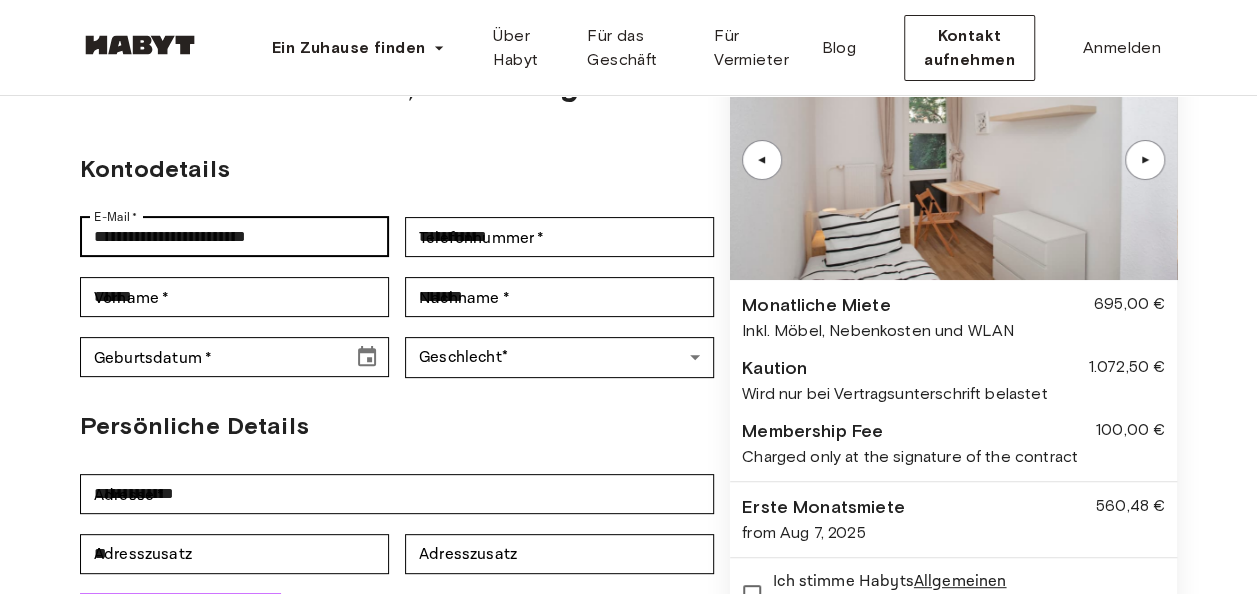 type on "****" 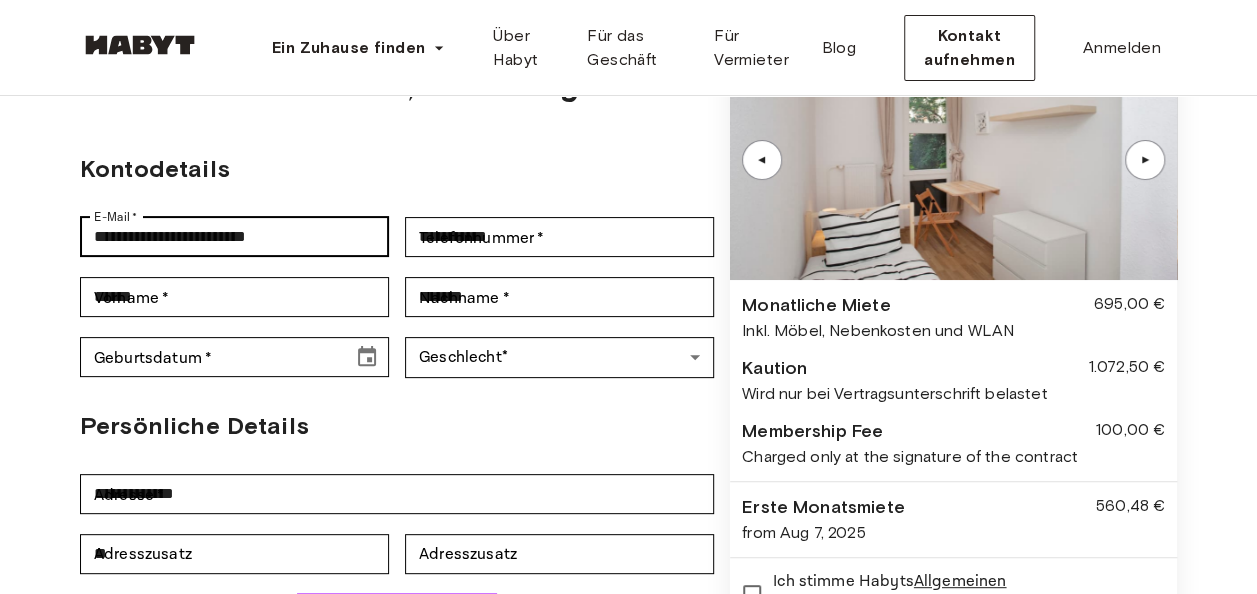 type on "**********" 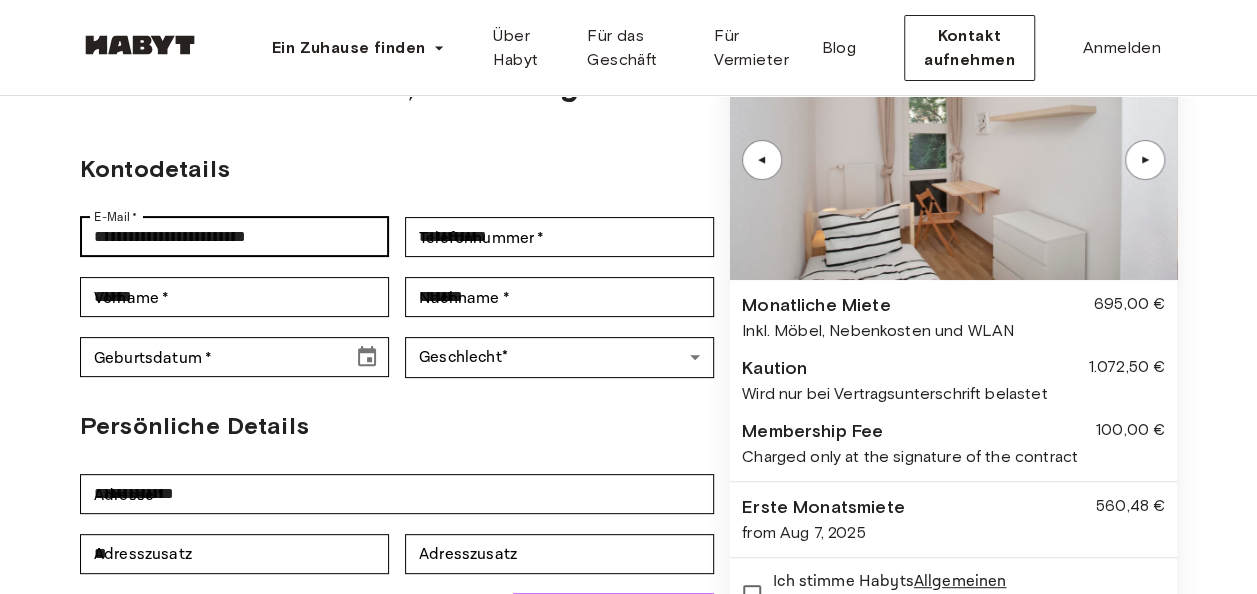 type on "**********" 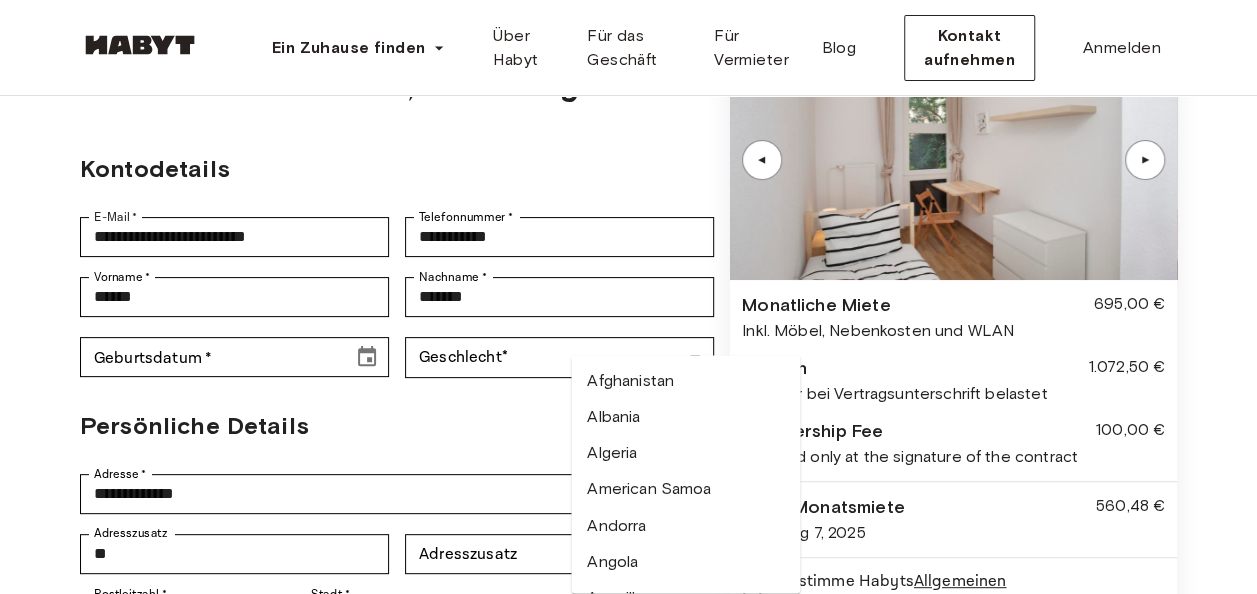 click on "Kontodetails" at bounding box center [397, 169] 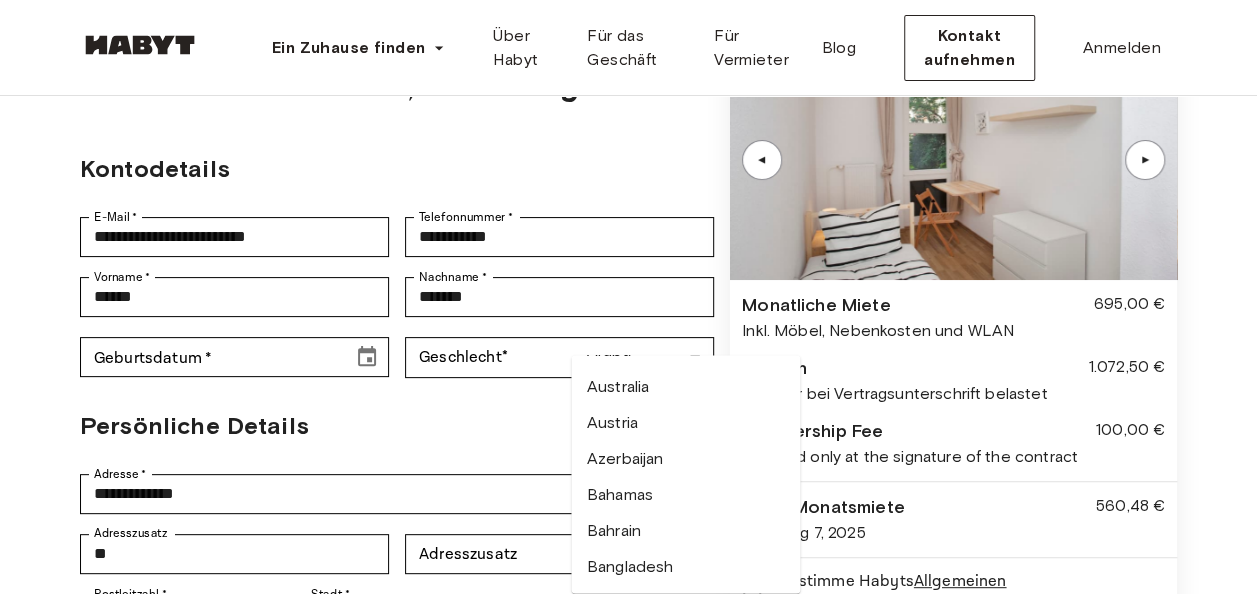 scroll, scrollTop: 320, scrollLeft: 0, axis: vertical 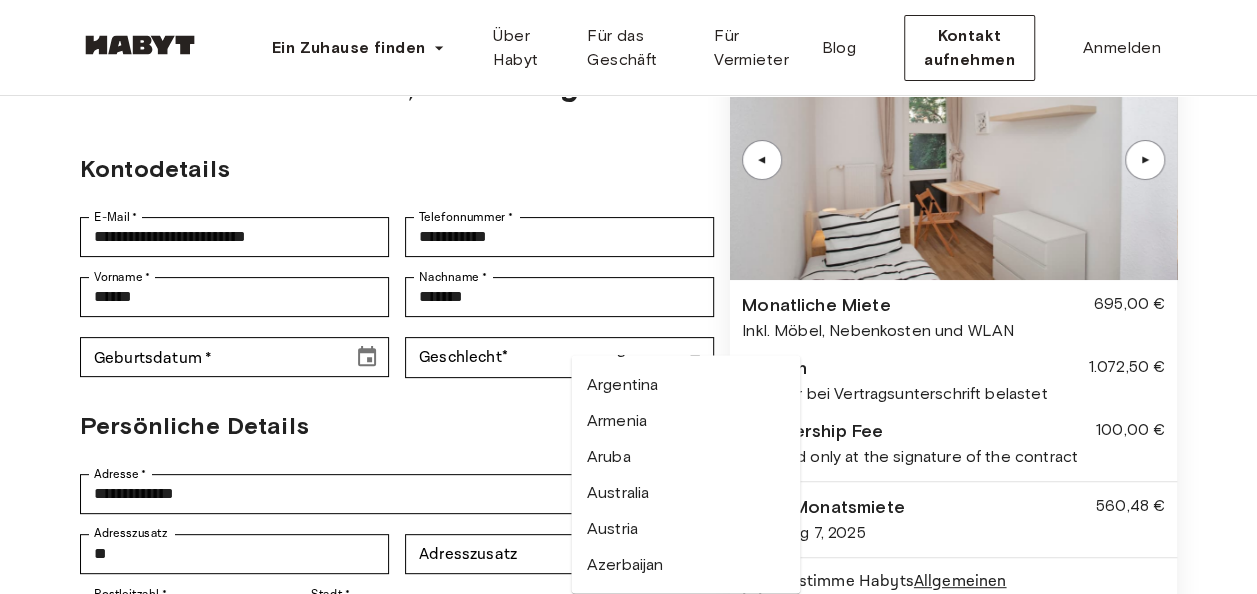 click on "Austria" at bounding box center [685, 530] 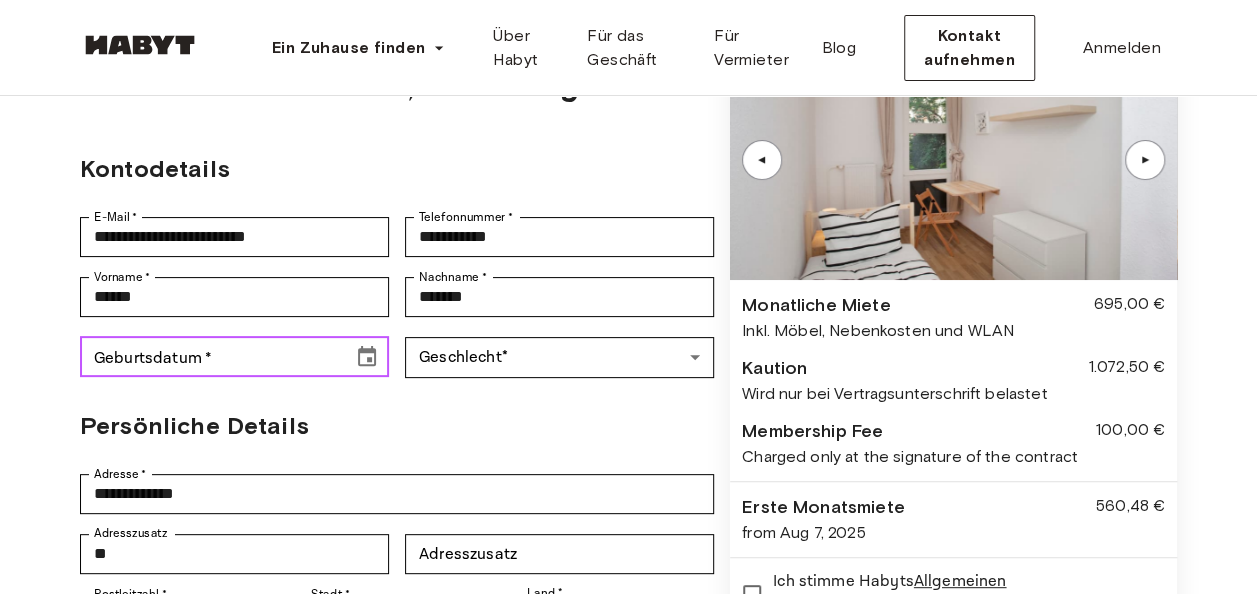 click on "Geburtsdatum   *" at bounding box center (209, 357) 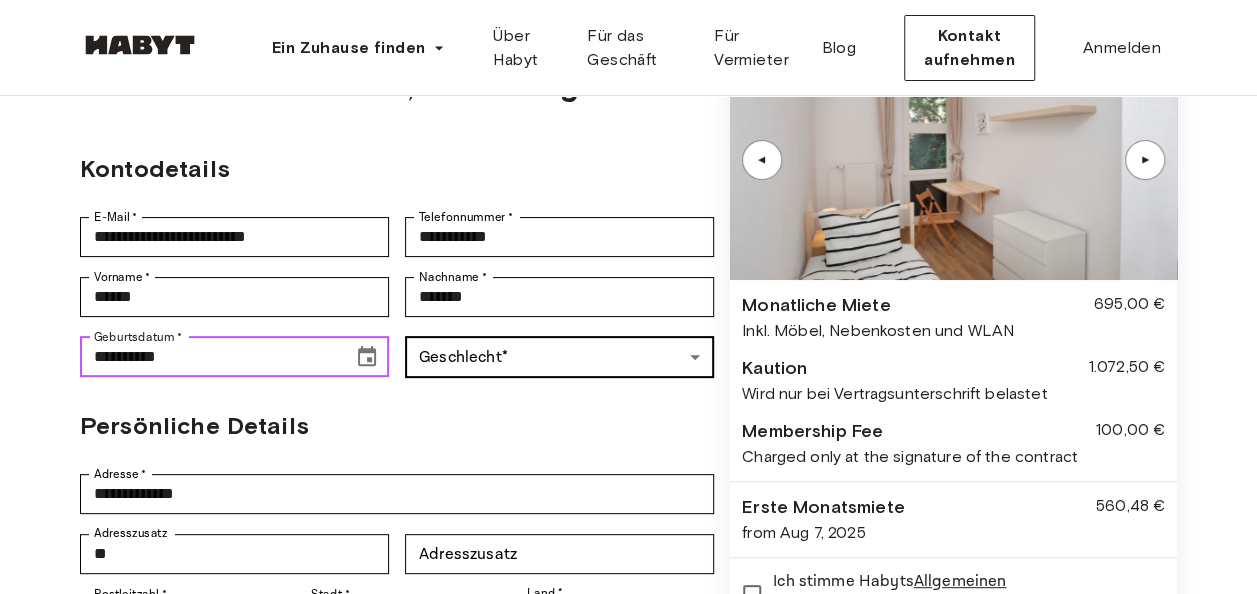 type on "**********" 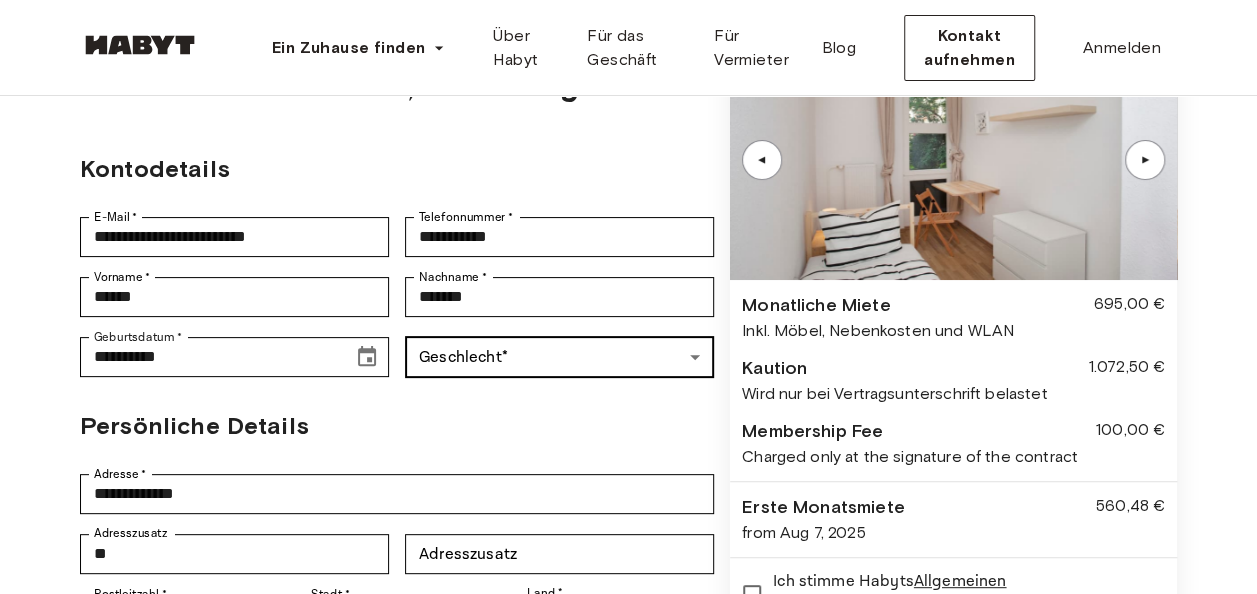 click on "**********" at bounding box center (628, 784) 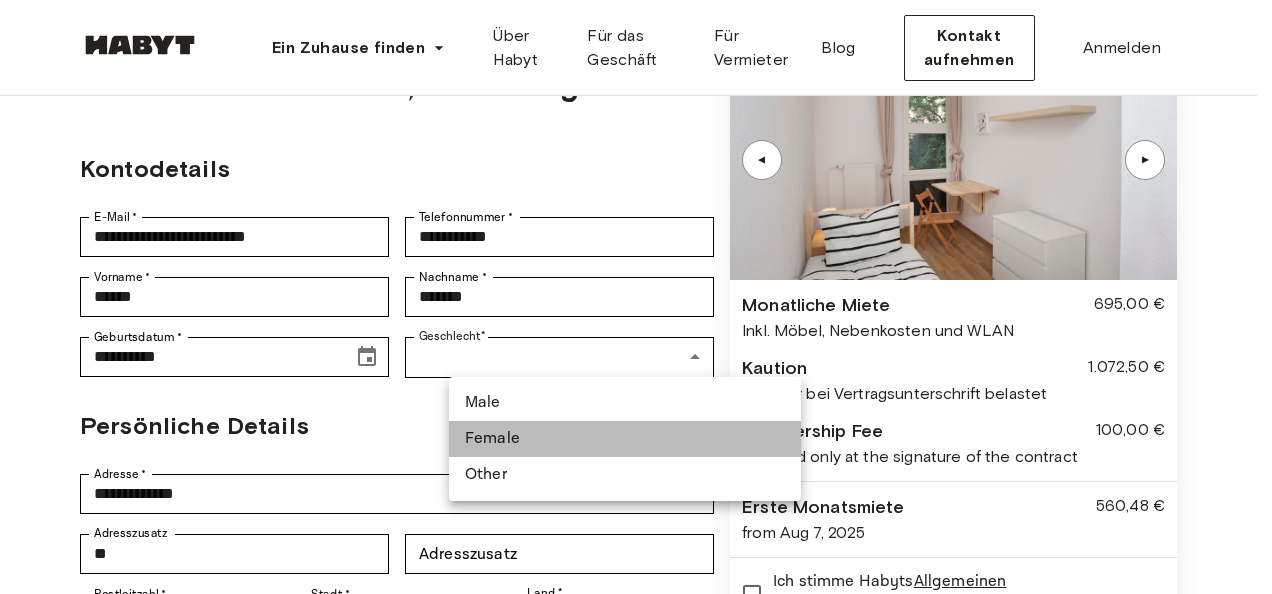 click on "Female" at bounding box center (625, 439) 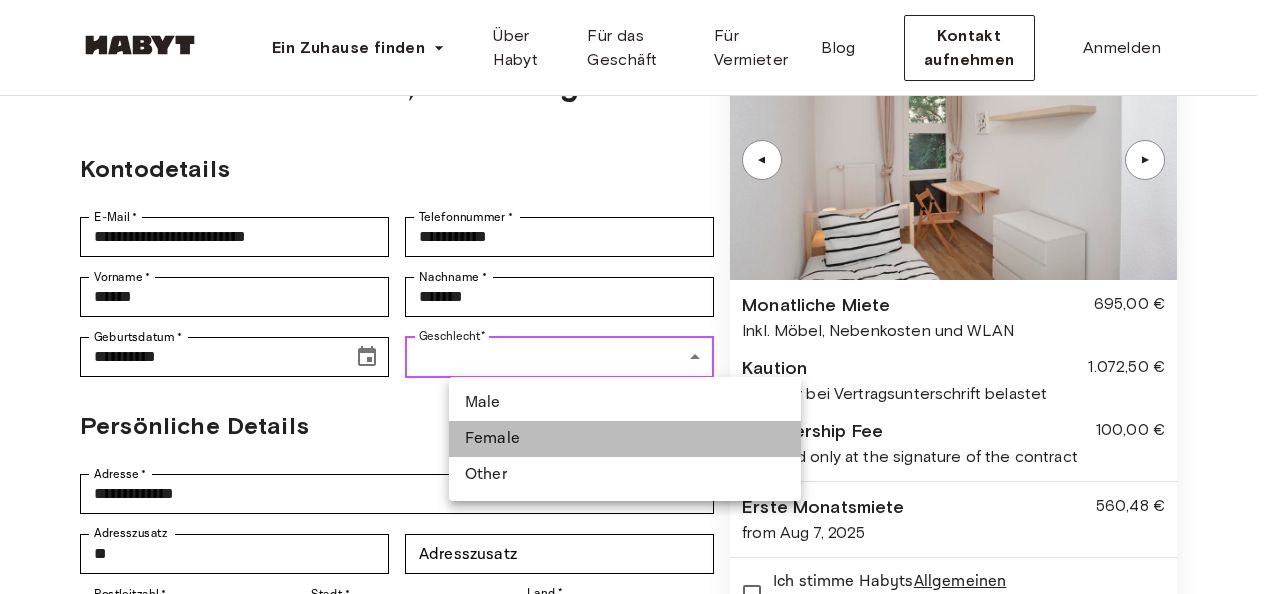 type on "******" 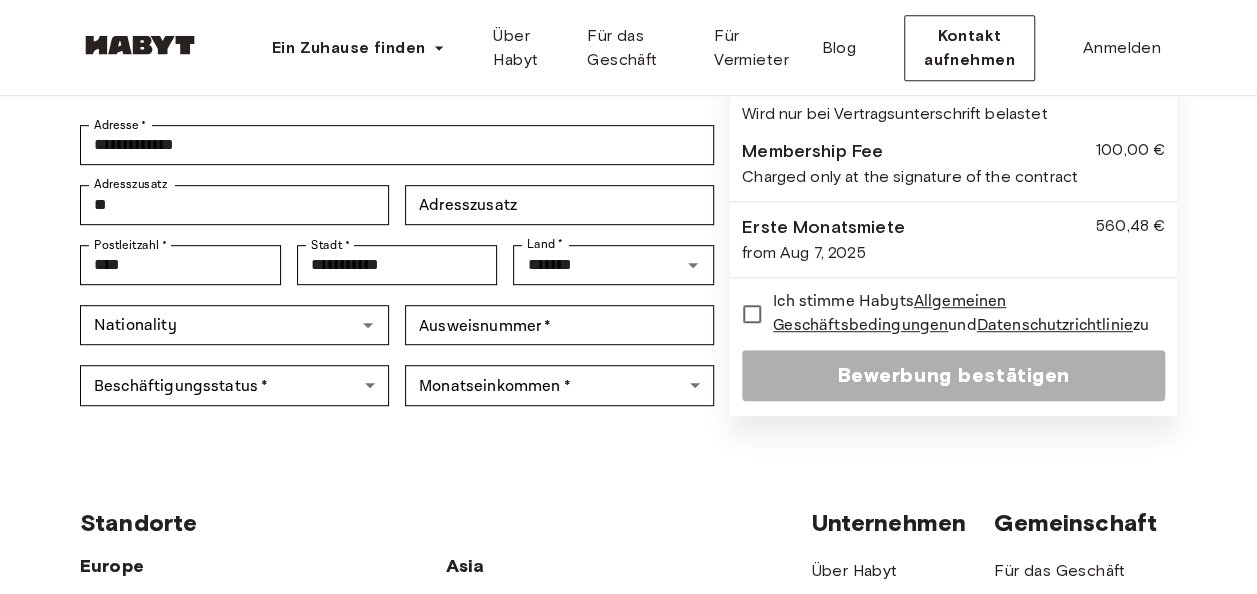 scroll, scrollTop: 475, scrollLeft: 0, axis: vertical 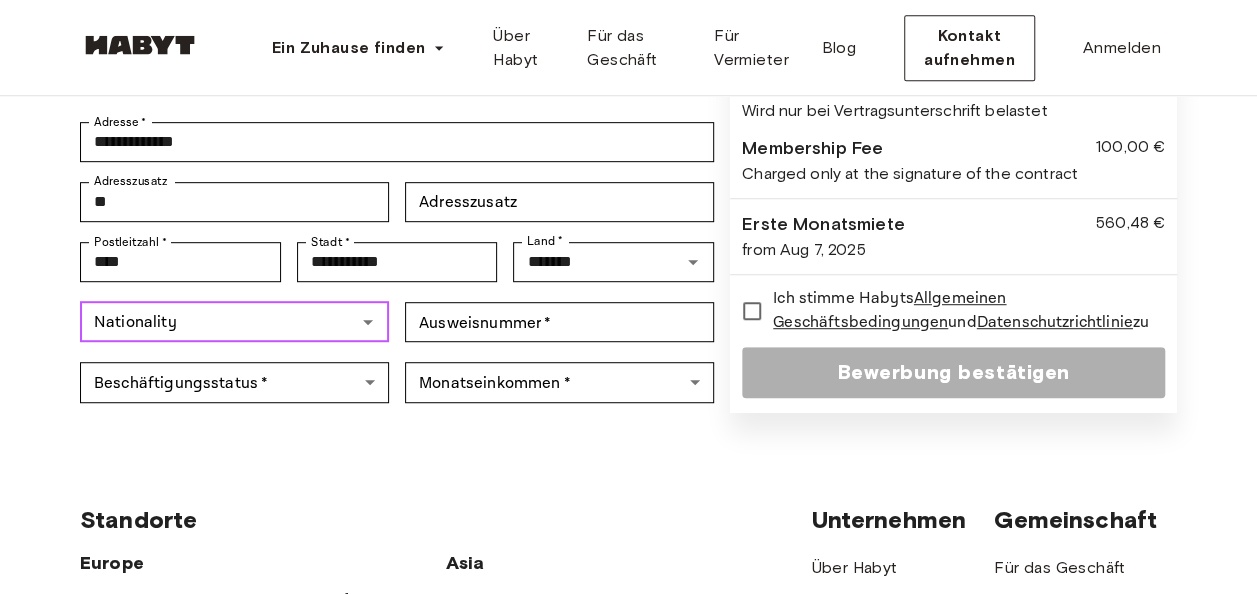 click on "Nationality" at bounding box center (218, 322) 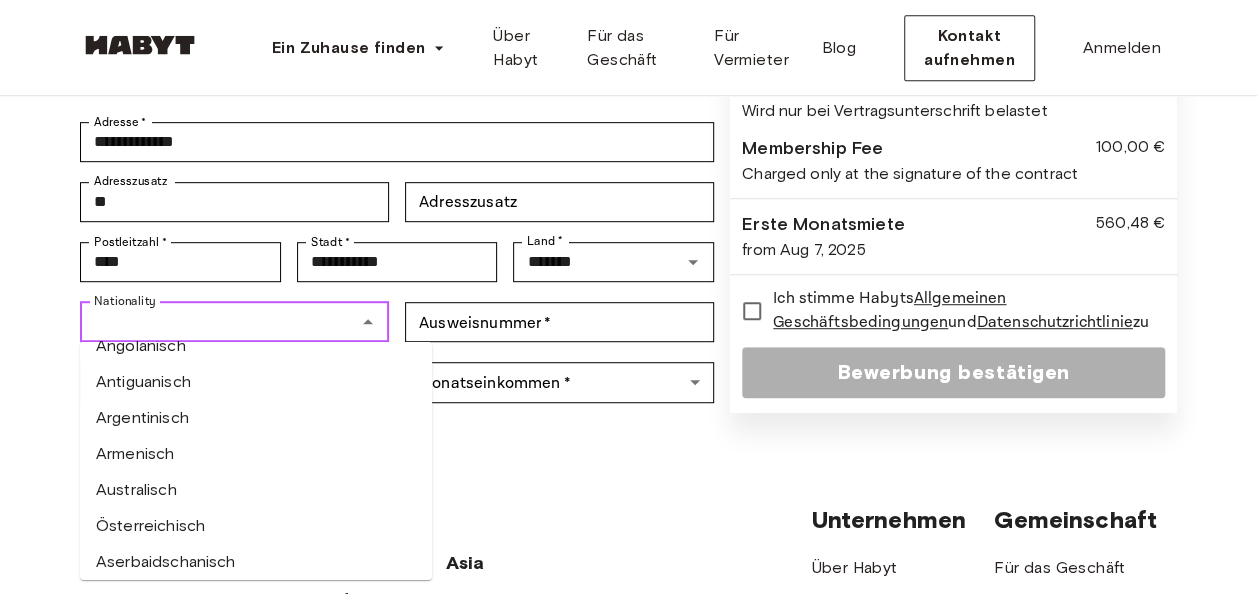 scroll, scrollTop: 199, scrollLeft: 0, axis: vertical 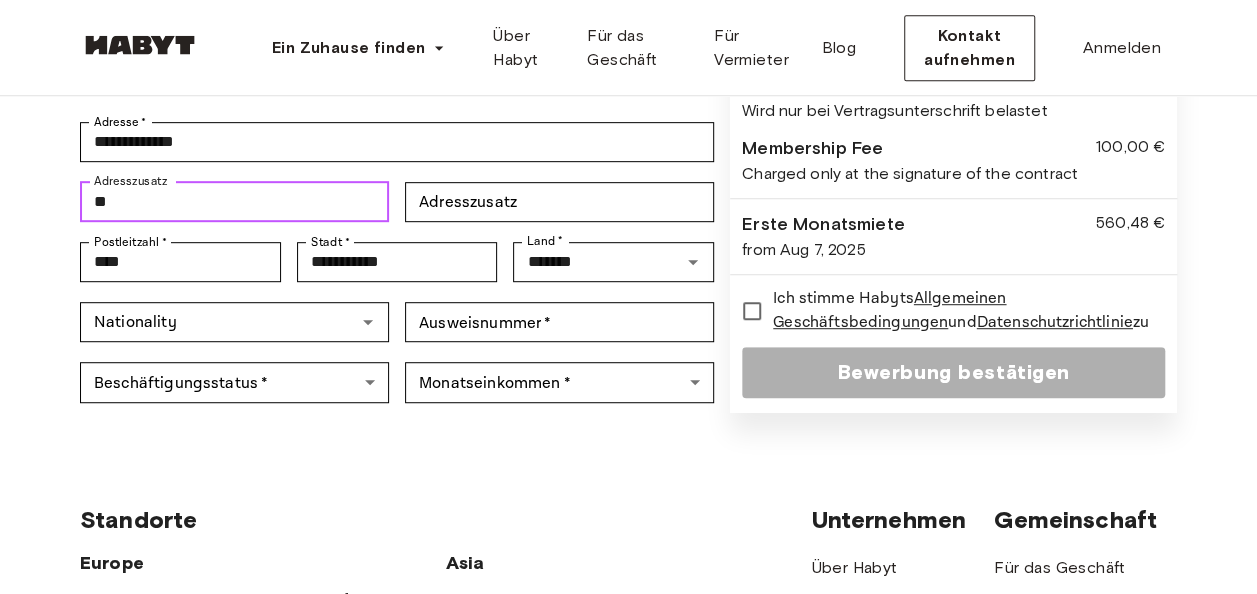 click on "**" at bounding box center [234, 202] 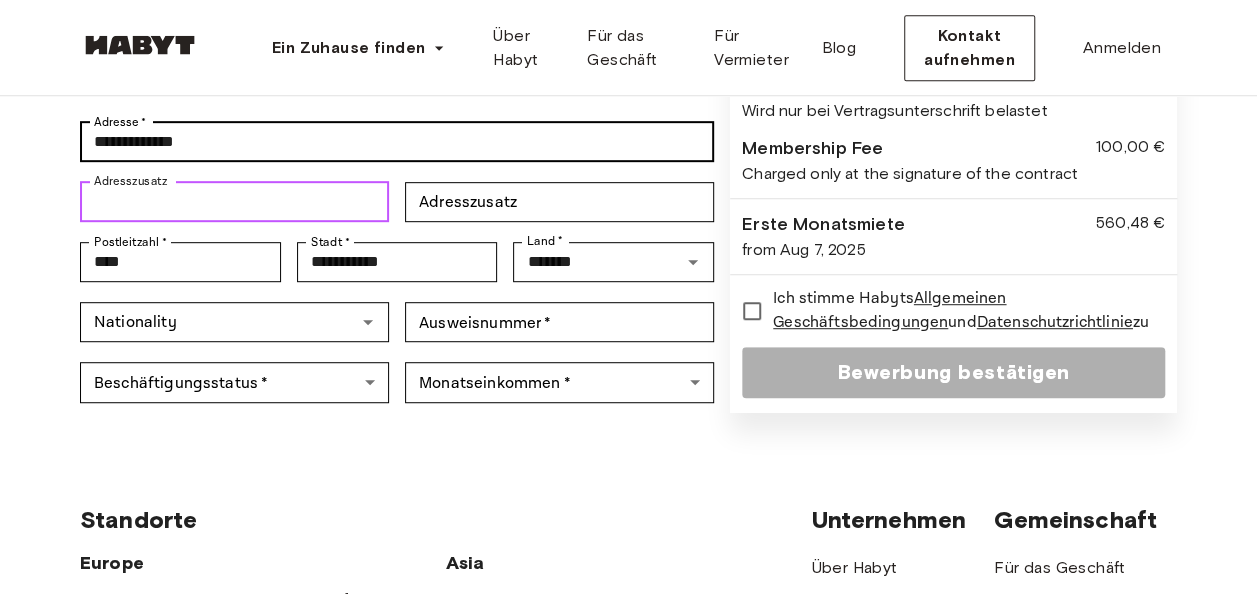 type 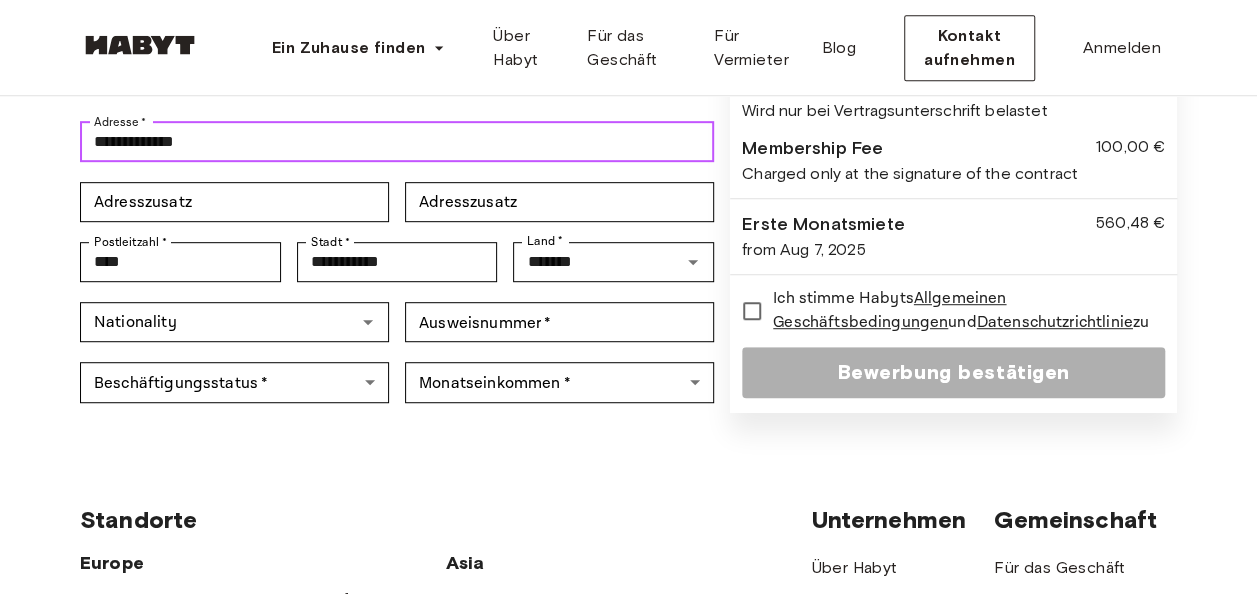 click on "**********" at bounding box center [397, 142] 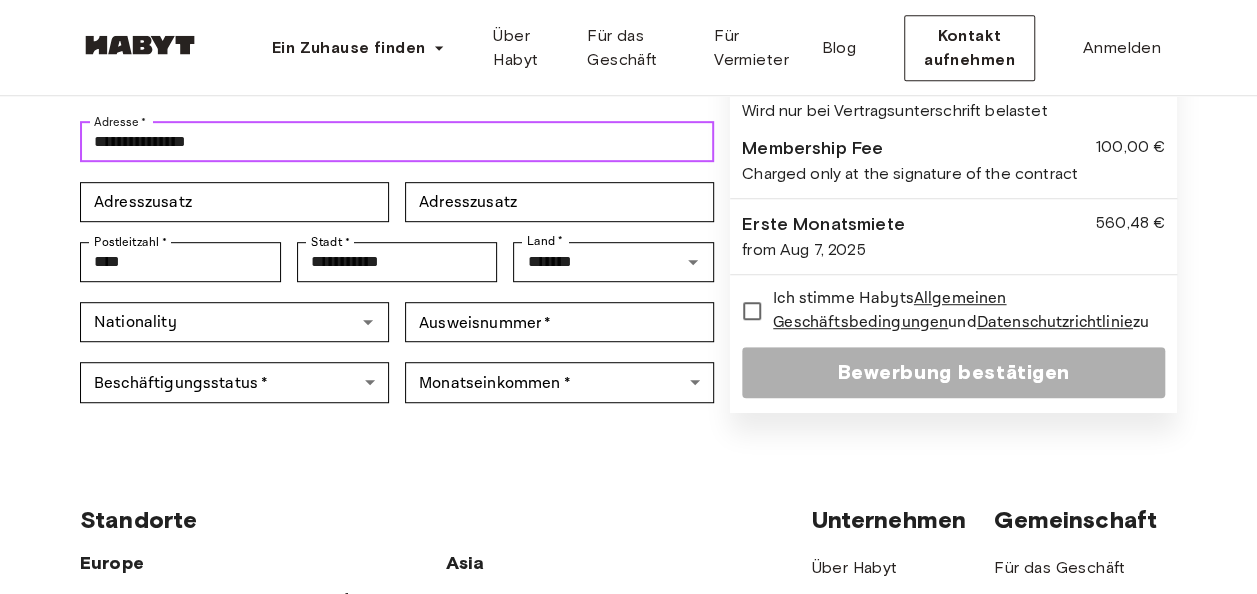 click on "**********" at bounding box center [397, 142] 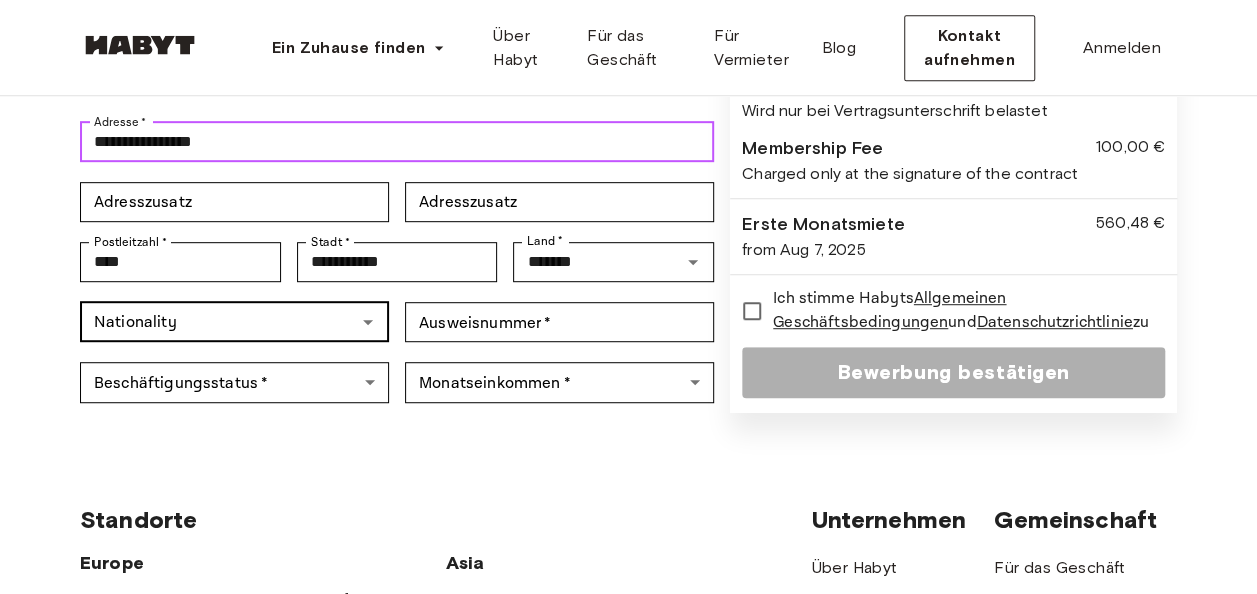 type on "**********" 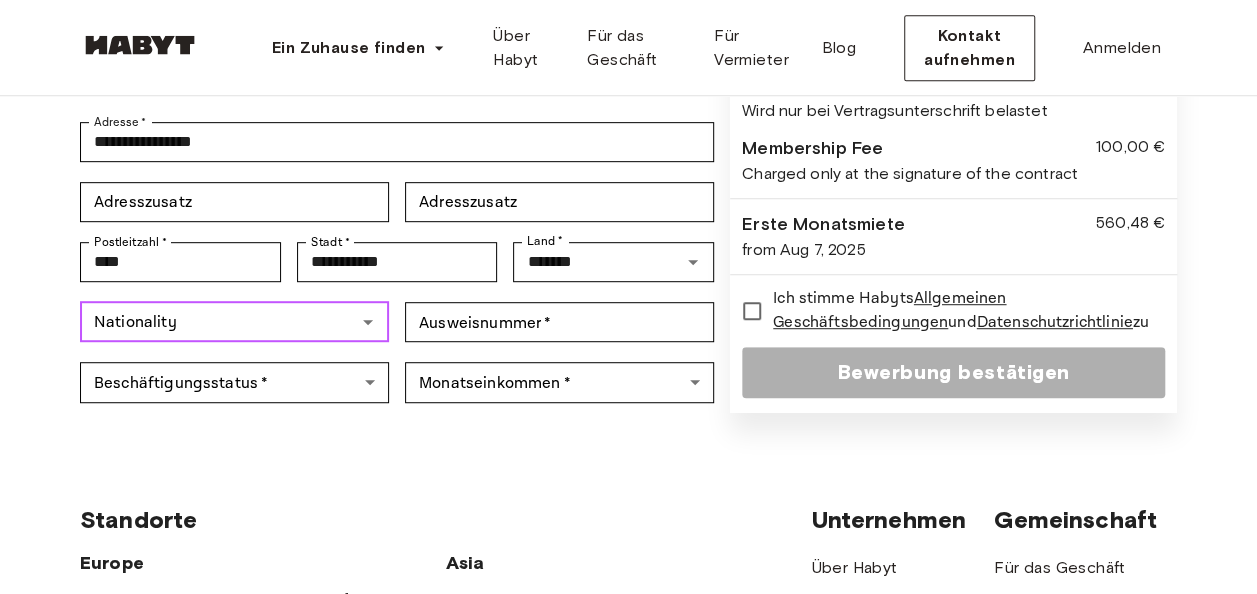 click on "Nationality Nationality" at bounding box center (234, 322) 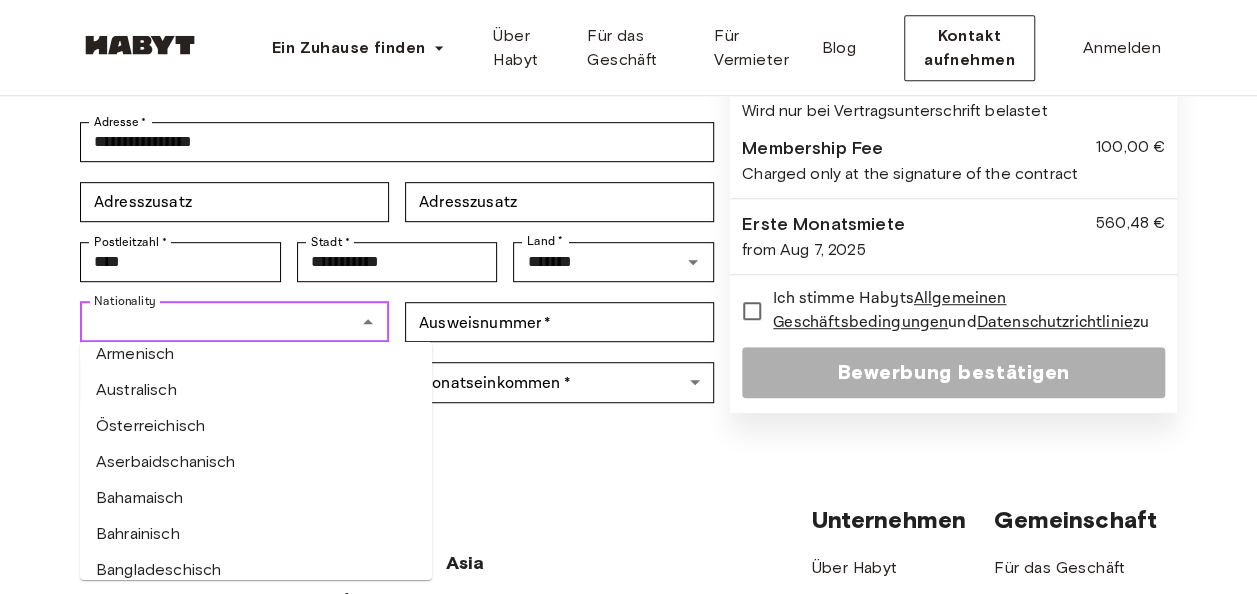 scroll, scrollTop: 232, scrollLeft: 0, axis: vertical 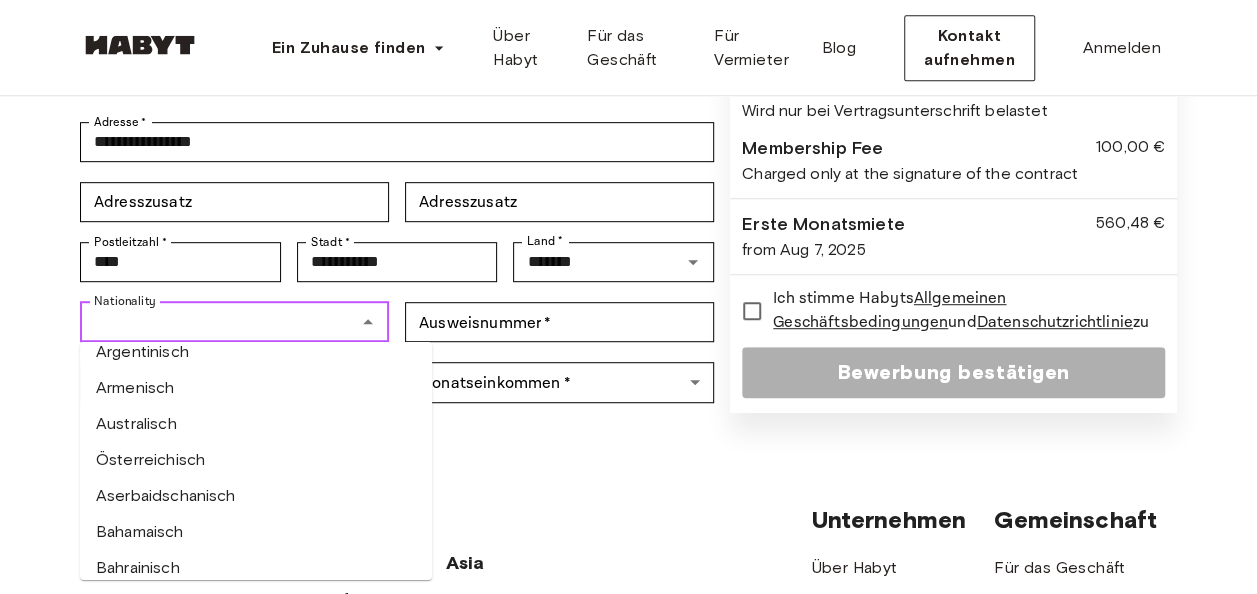 click on "Österreichisch" at bounding box center [256, 460] 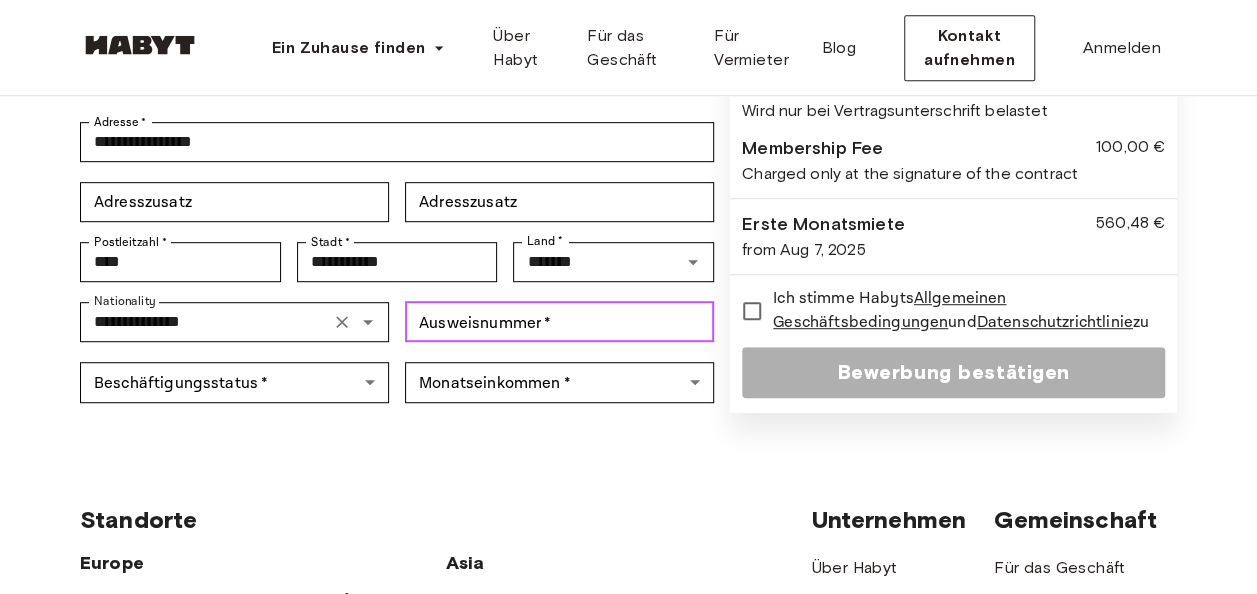 click on "Ausweisnummer   * Ausweisnummer   *" at bounding box center (559, 322) 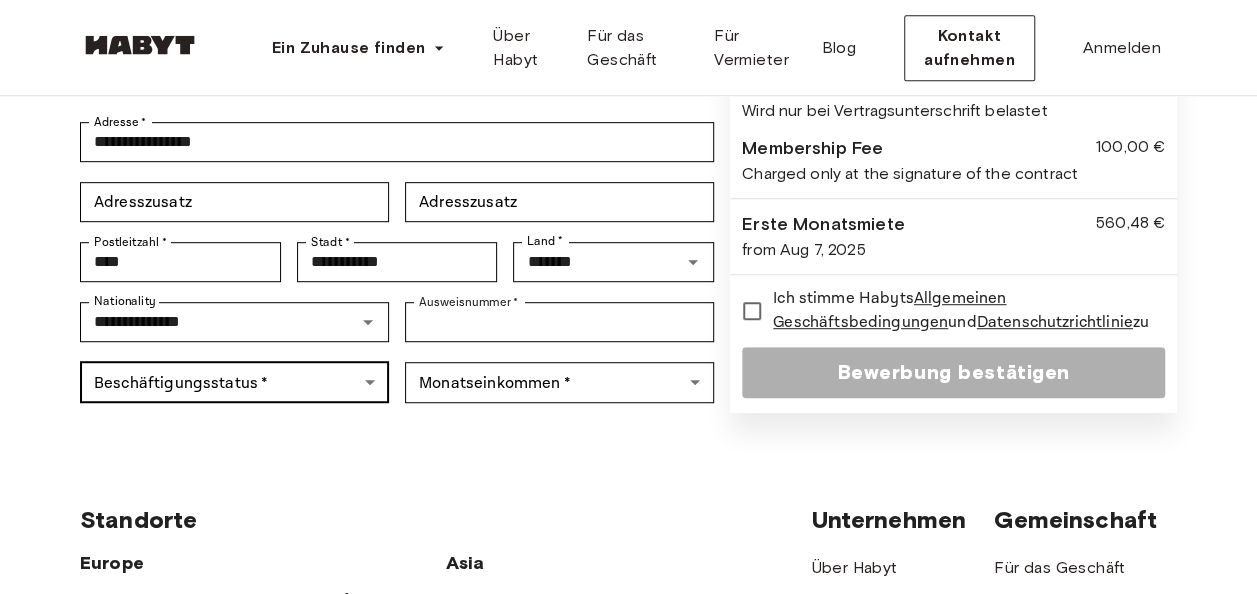 click on "**********" at bounding box center [628, 432] 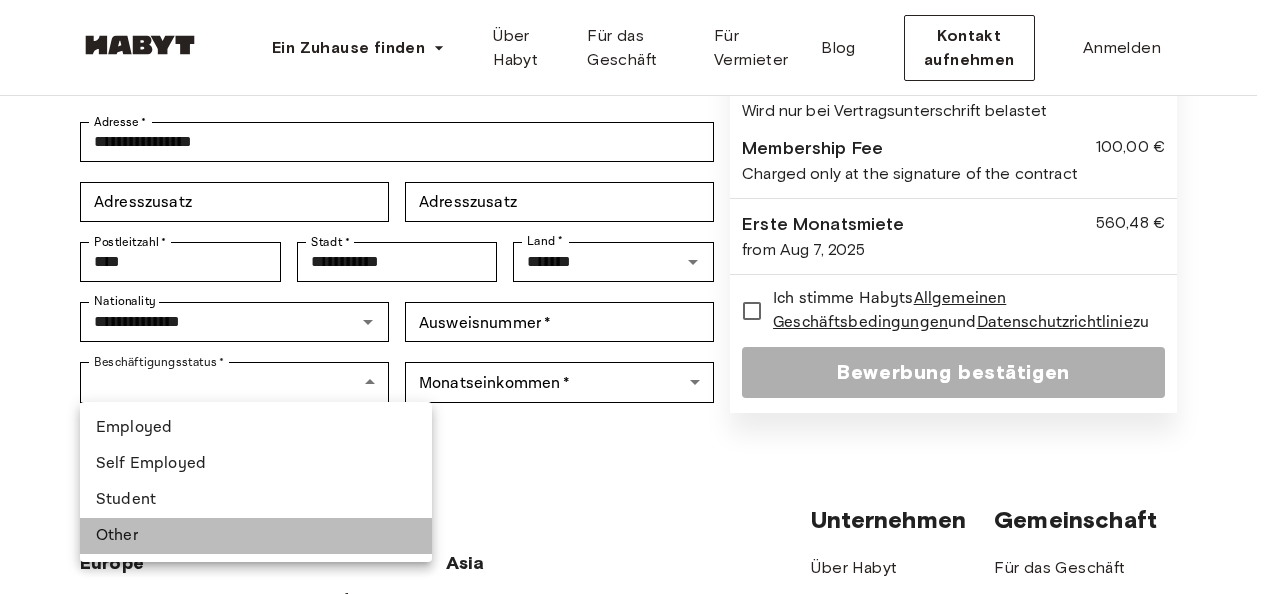 click on "Other" at bounding box center (256, 536) 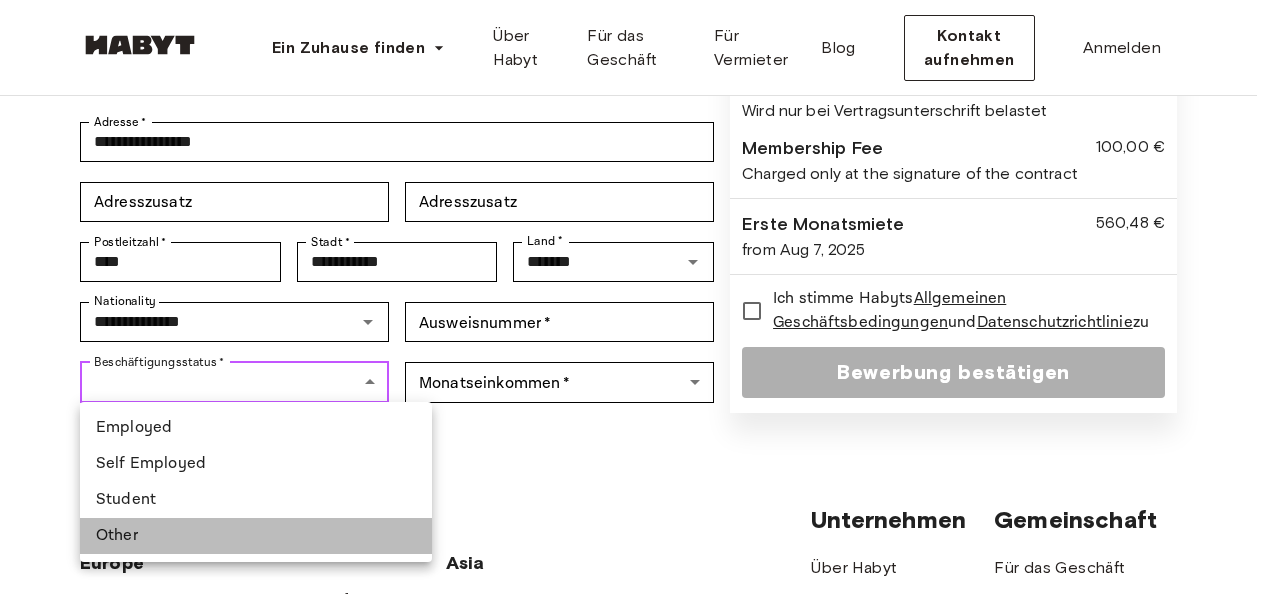 type on "*****" 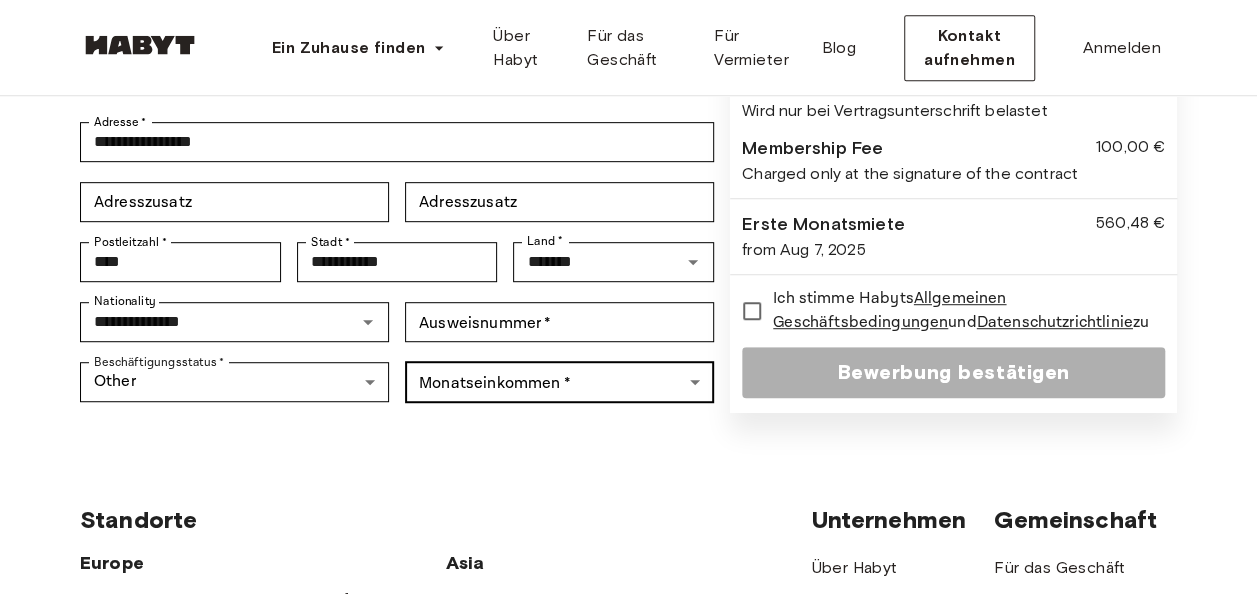 click on "**********" at bounding box center (628, 432) 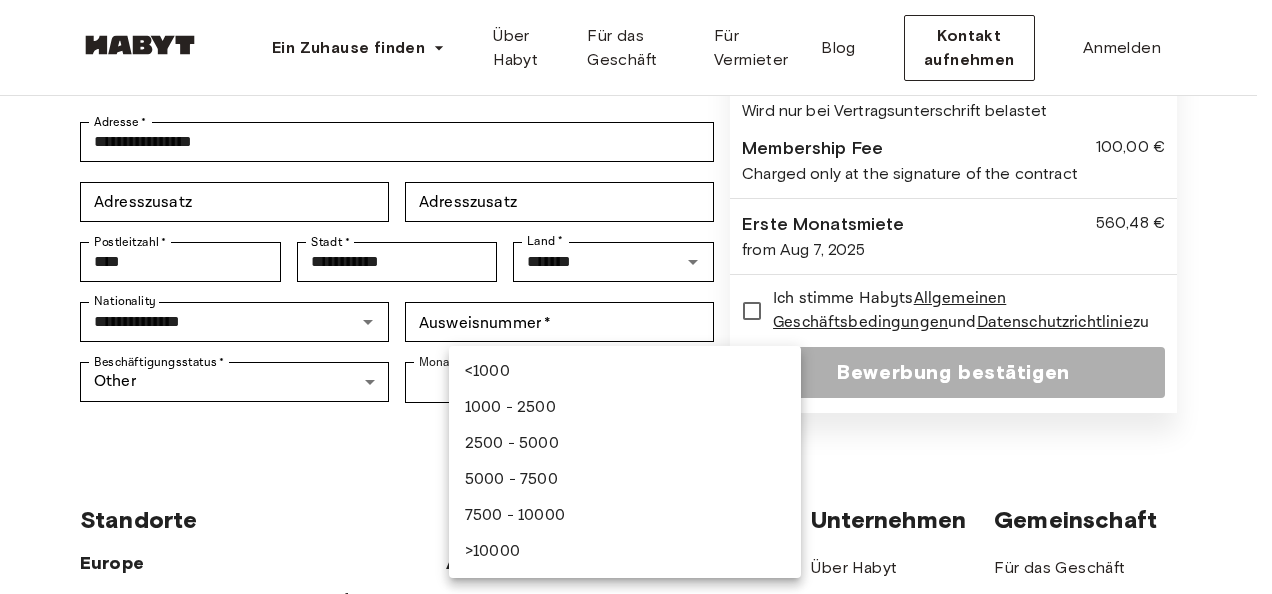 click on "1000 - 2500" at bounding box center (625, 408) 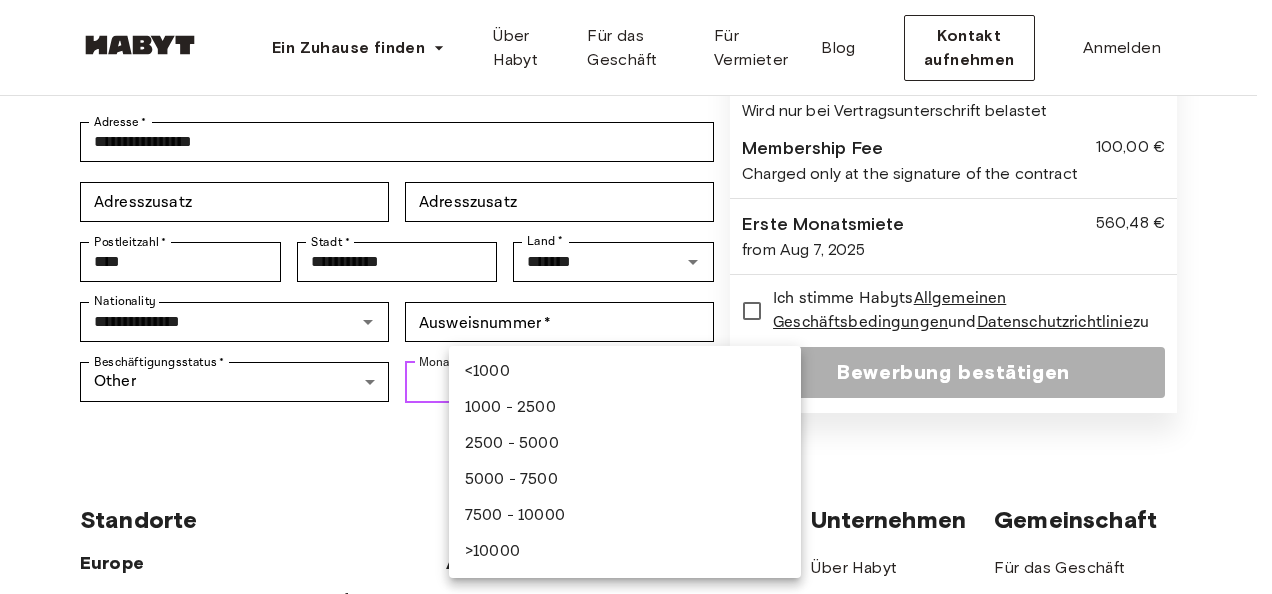 type on "**********" 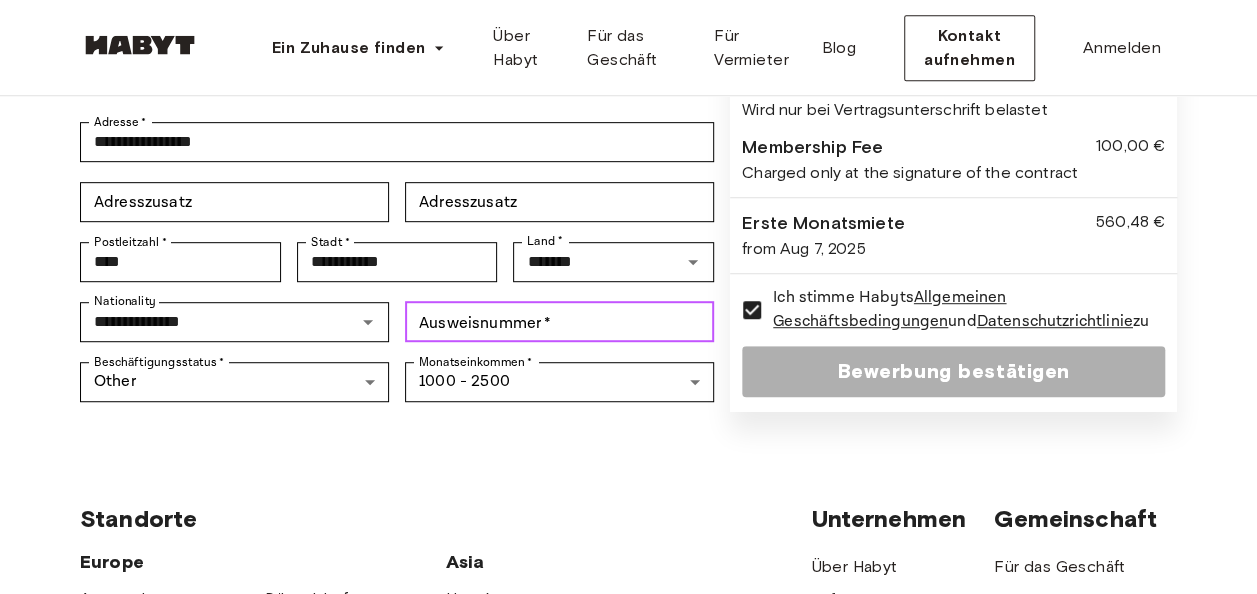click on "Ausweisnummer   *" at bounding box center [559, 322] 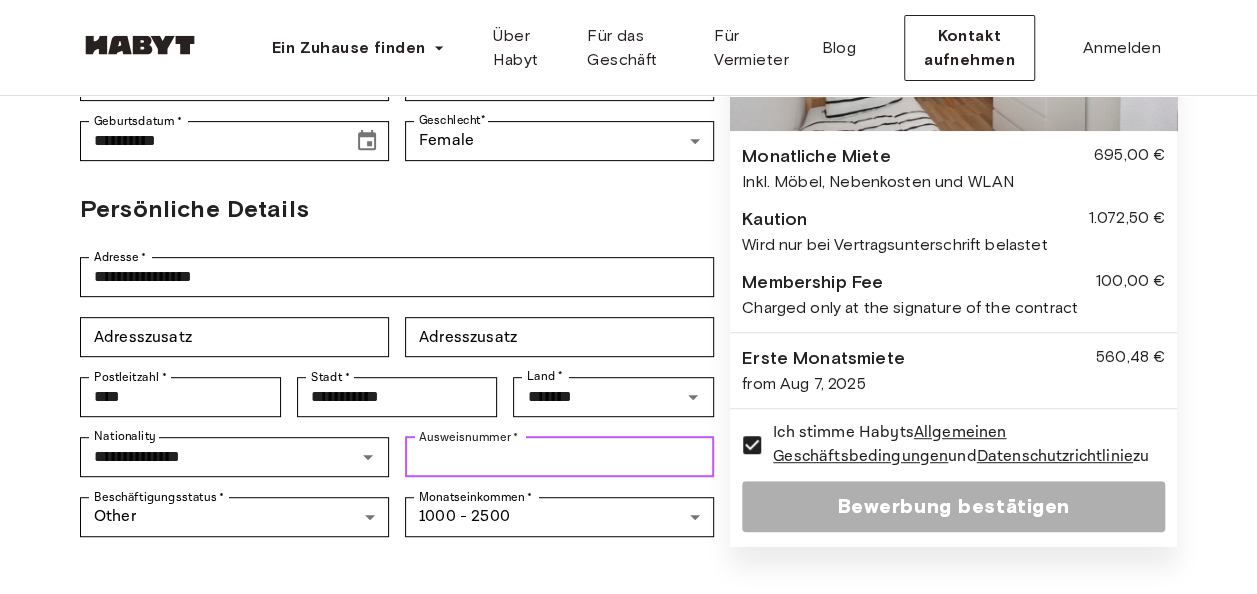 scroll, scrollTop: 329, scrollLeft: 0, axis: vertical 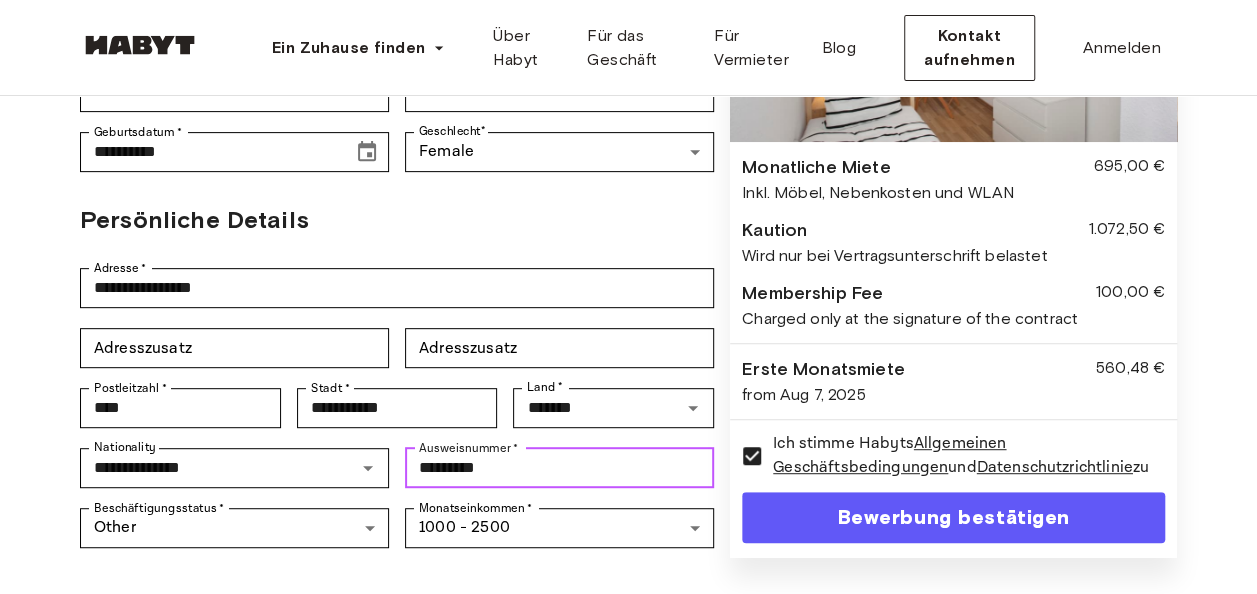 click on "*********" at bounding box center [559, 468] 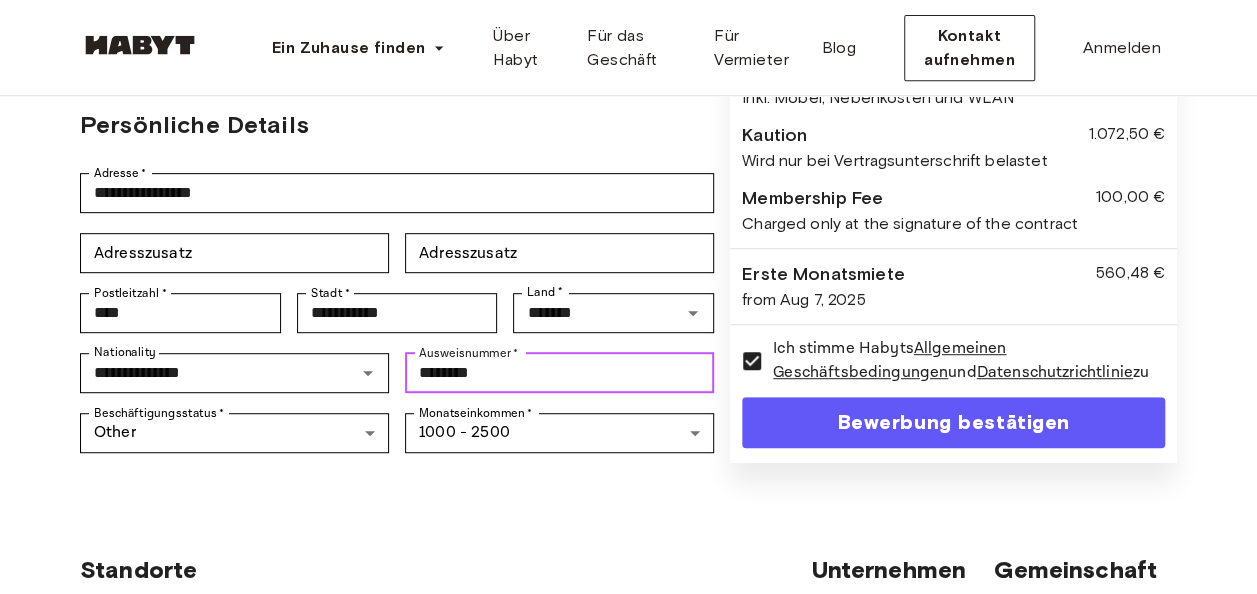 scroll, scrollTop: 428, scrollLeft: 0, axis: vertical 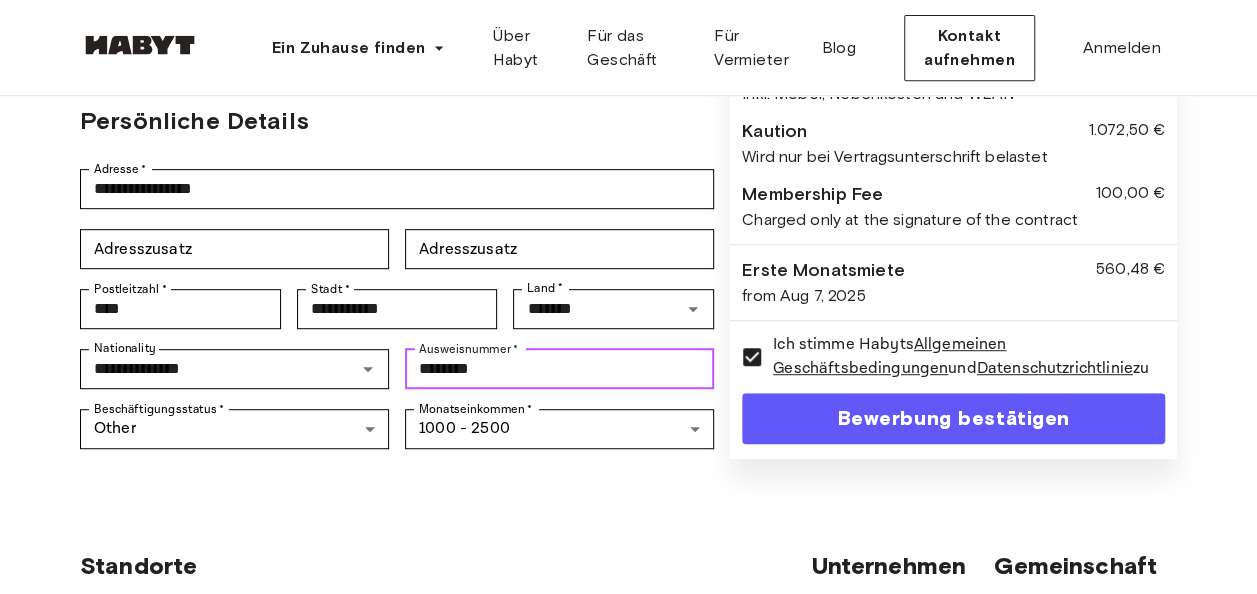type on "********" 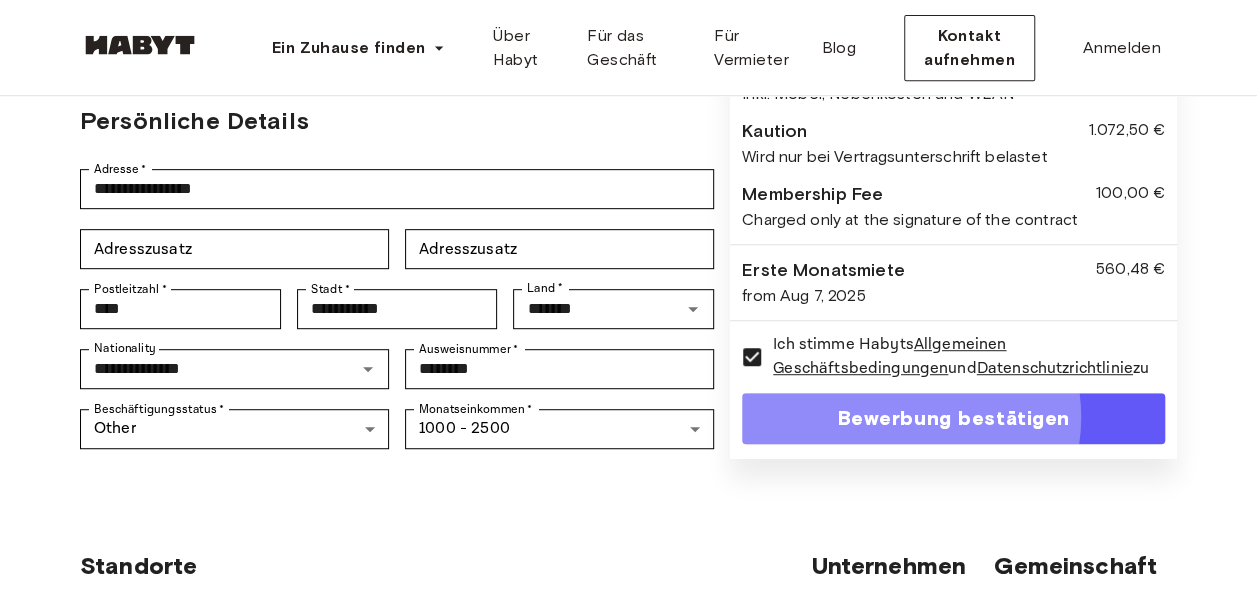 click on "Bewerbung bestätigen" at bounding box center [953, 418] 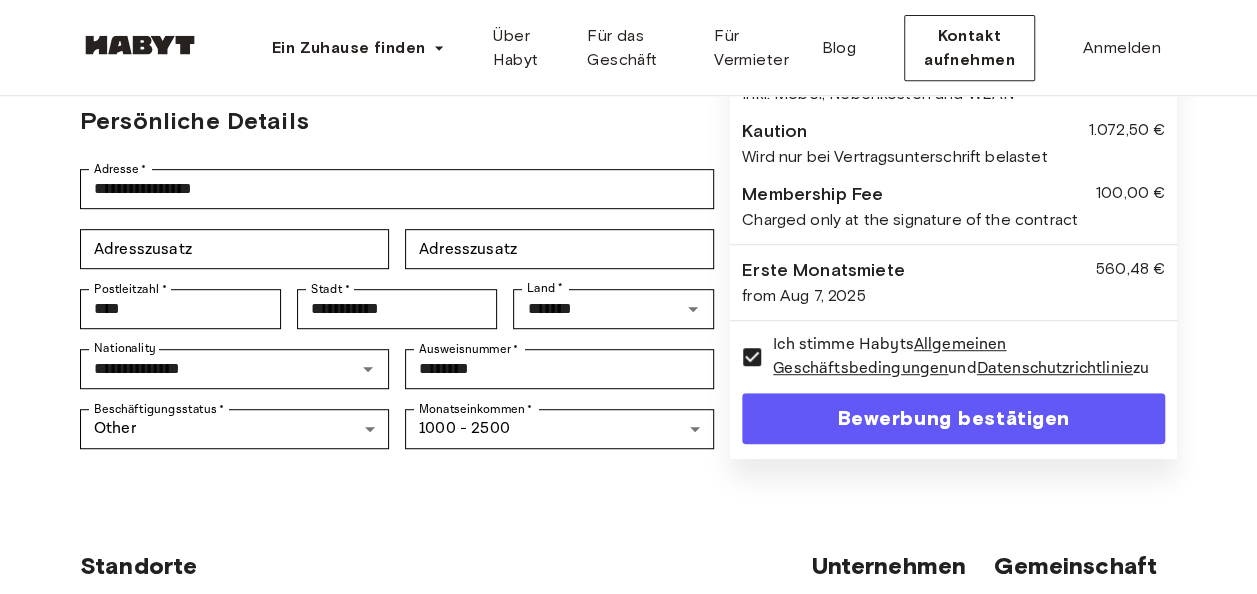 scroll, scrollTop: 0, scrollLeft: 0, axis: both 